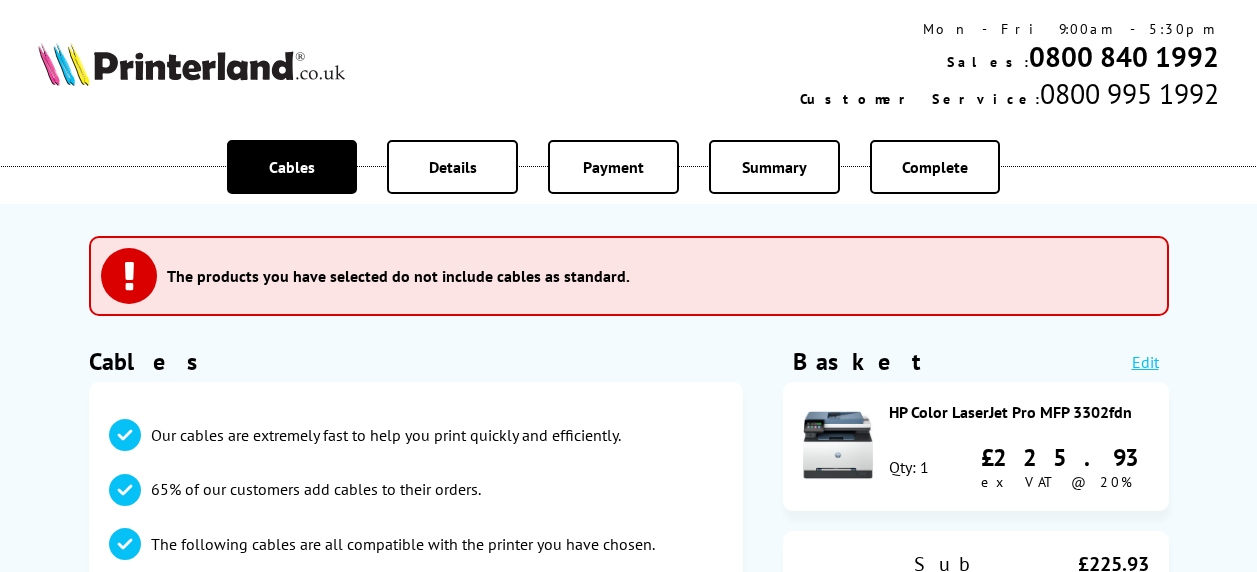 scroll, scrollTop: 0, scrollLeft: 0, axis: both 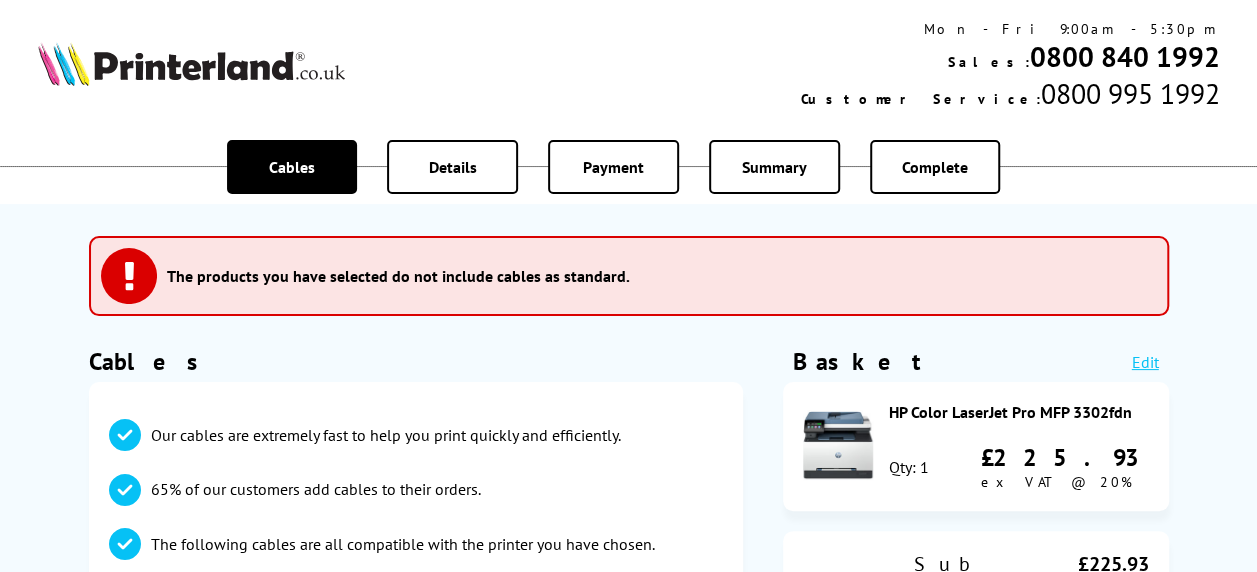 click on "HP Color LaserJet Pro MFP 3302fdn" at bounding box center [1019, 412] 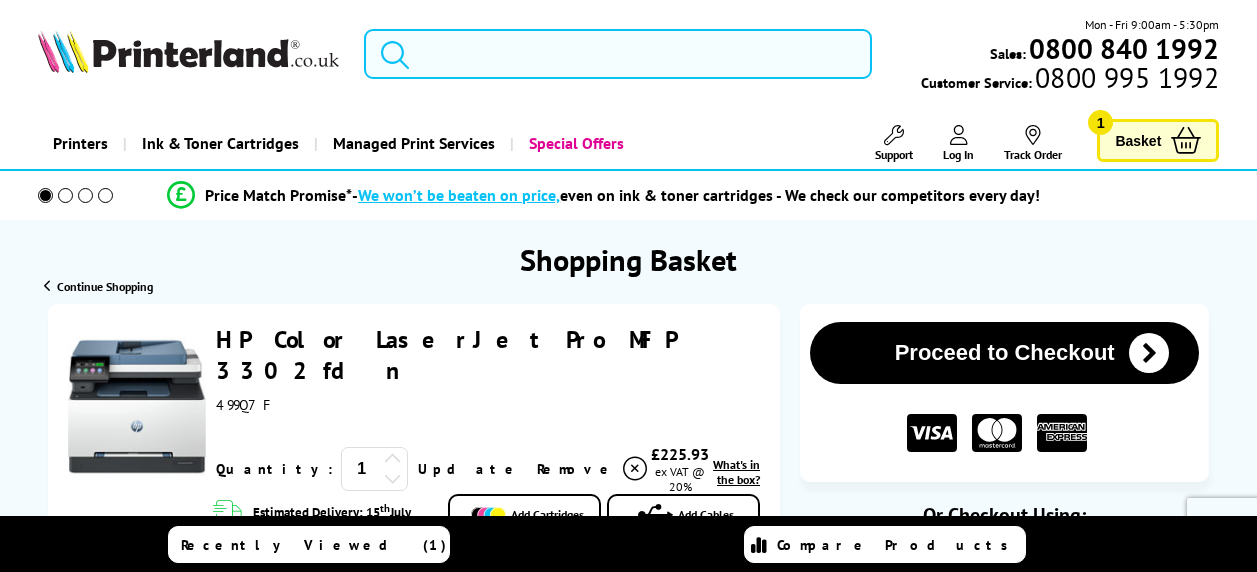 scroll, scrollTop: 0, scrollLeft: 0, axis: both 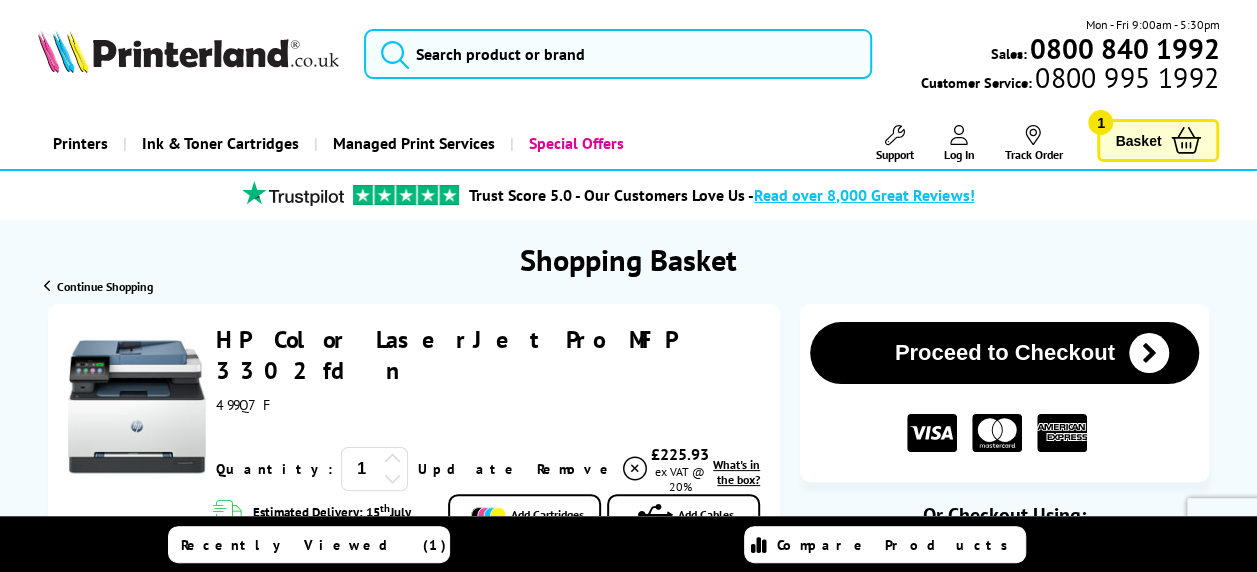 click on "HP Color LaserJet Pro MFP 3302fdn" at bounding box center (445, 355) 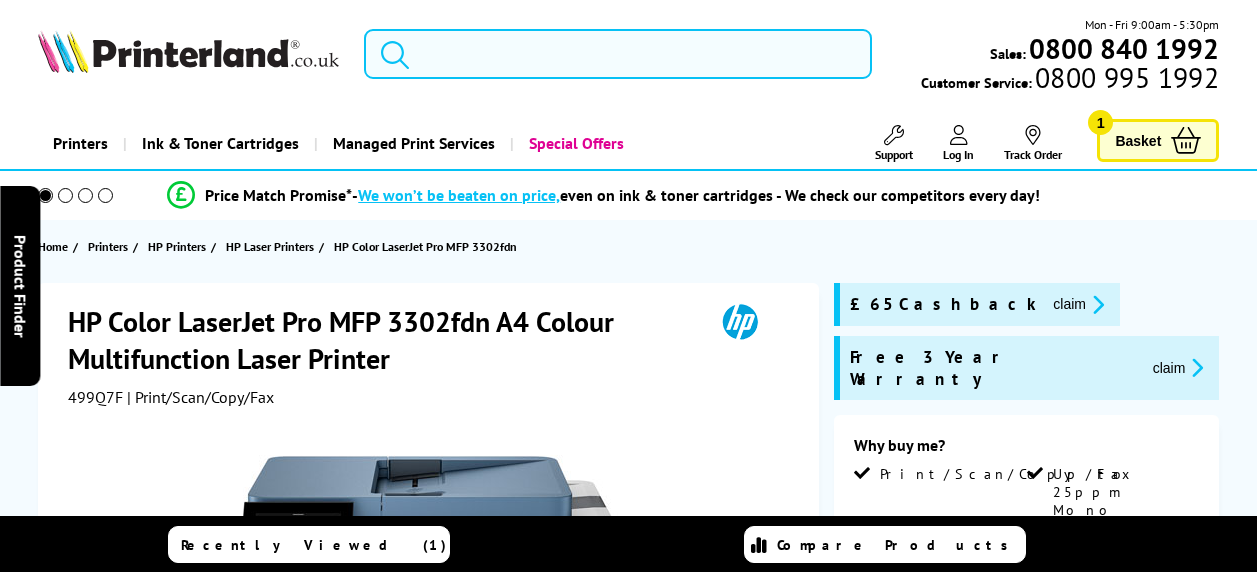 scroll, scrollTop: 0, scrollLeft: 0, axis: both 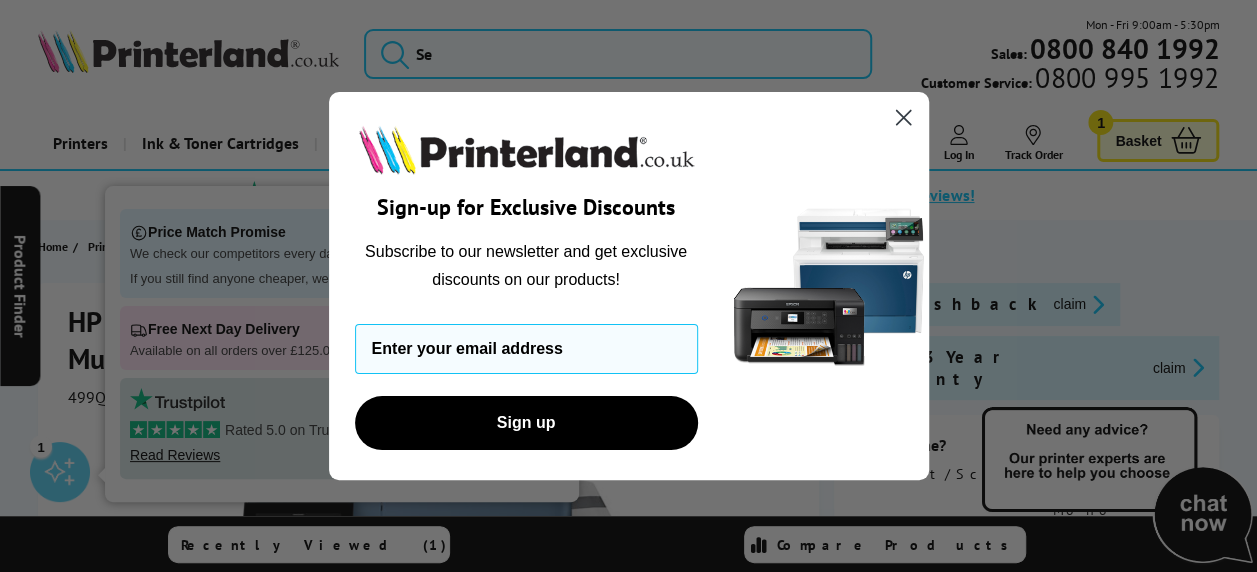 click 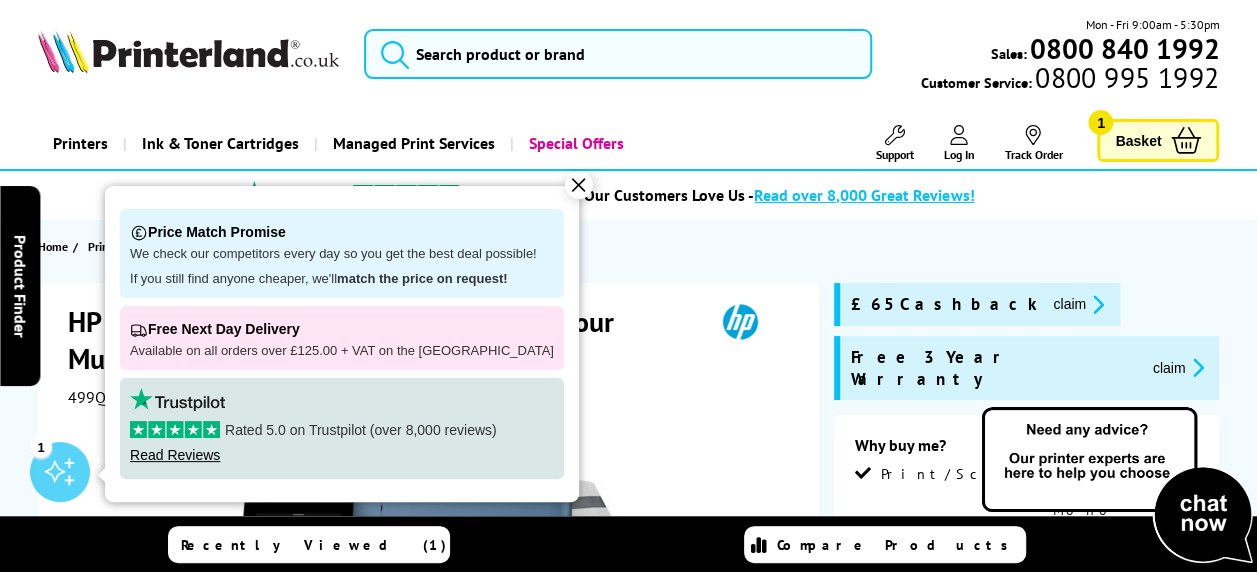 click on "✕" at bounding box center [579, 185] 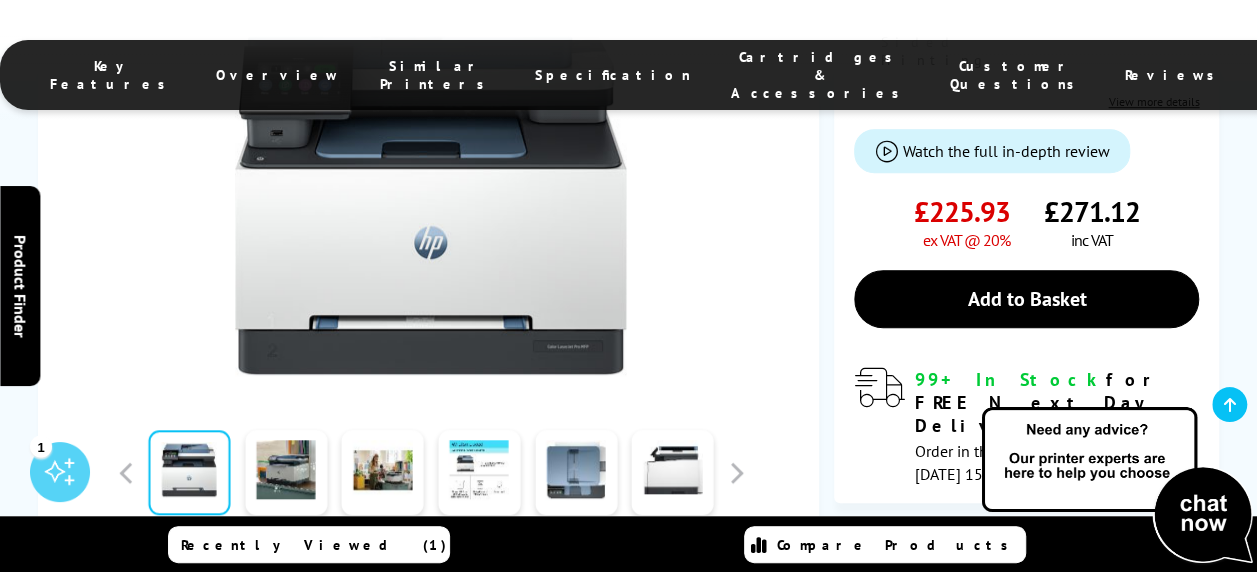 scroll, scrollTop: 656, scrollLeft: 0, axis: vertical 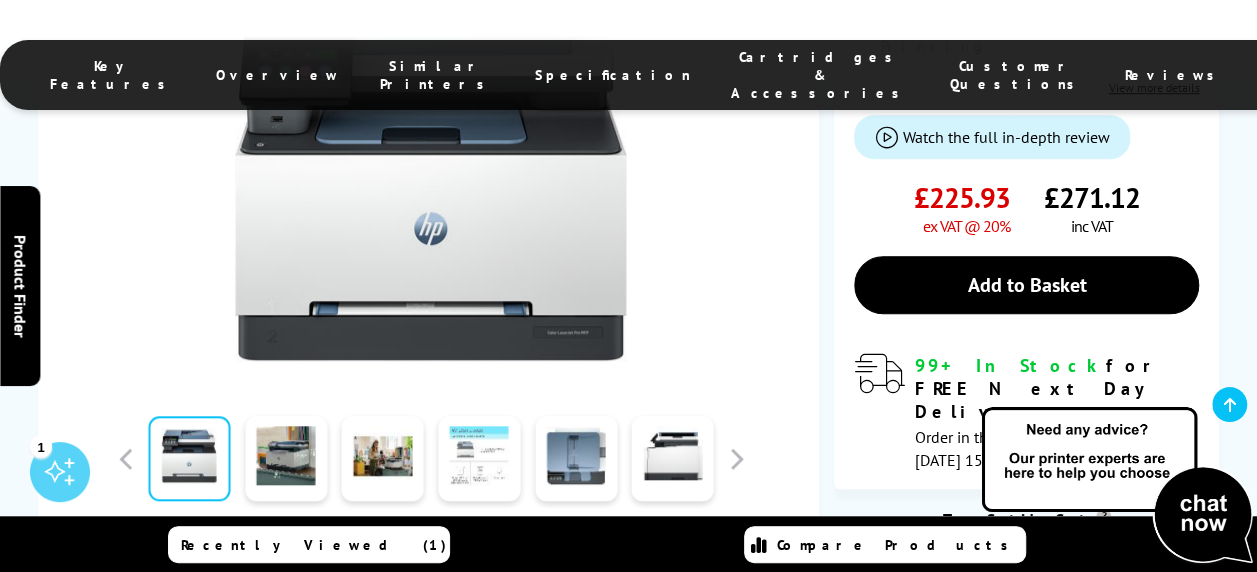 click at bounding box center [479, 458] 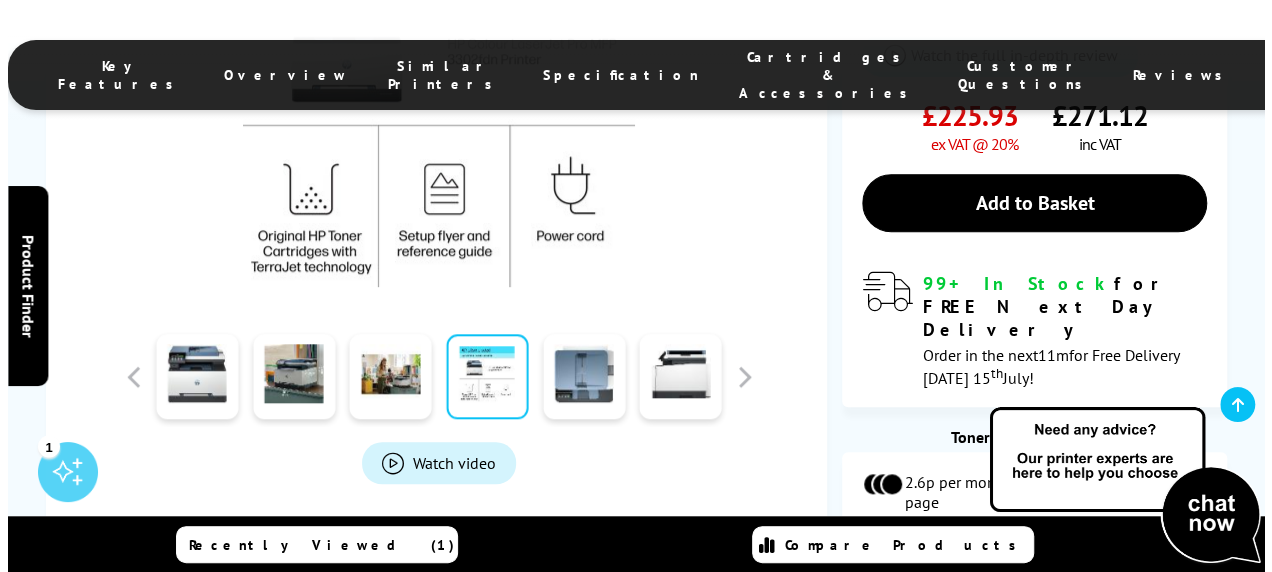 scroll, scrollTop: 752, scrollLeft: 0, axis: vertical 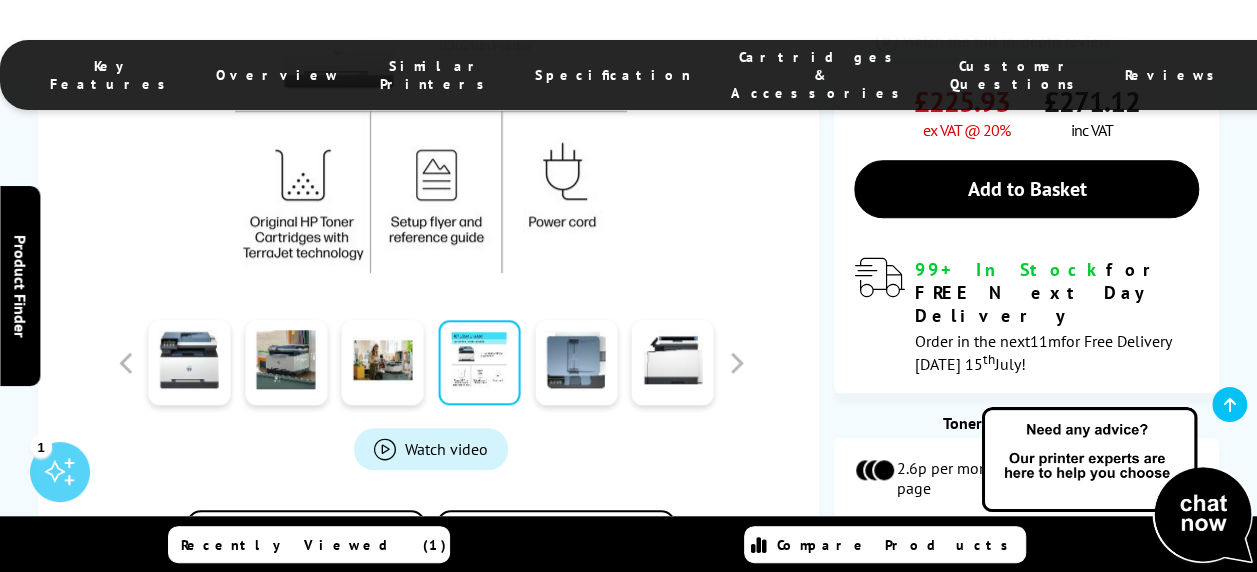 click on "Watch video" at bounding box center (431, 448) 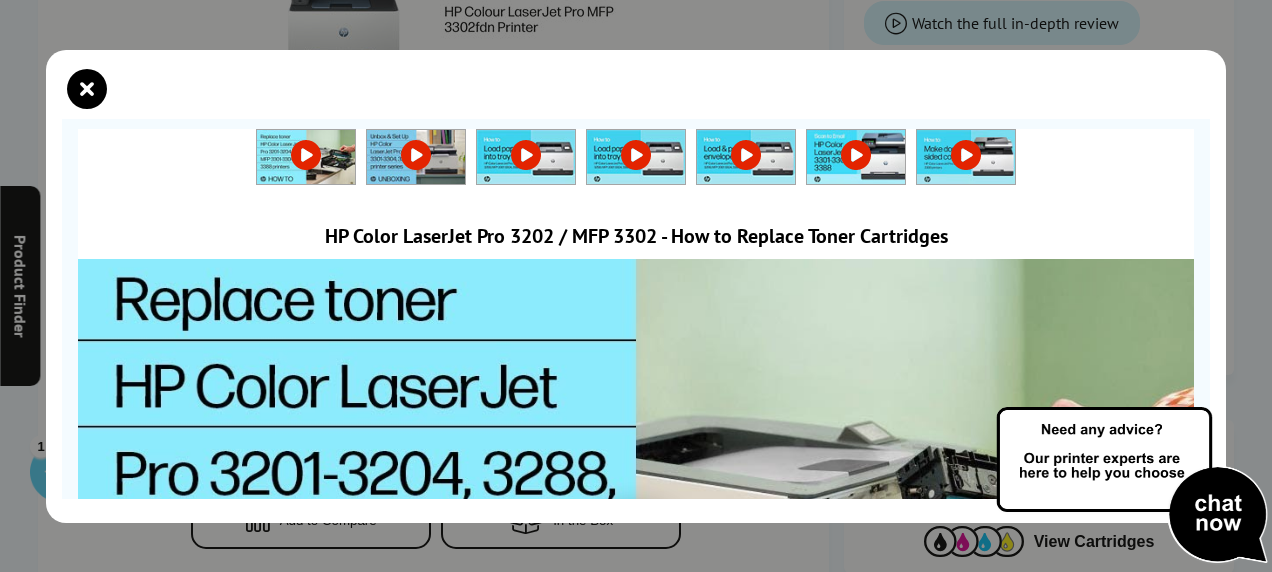 click at bounding box center [306, 155] 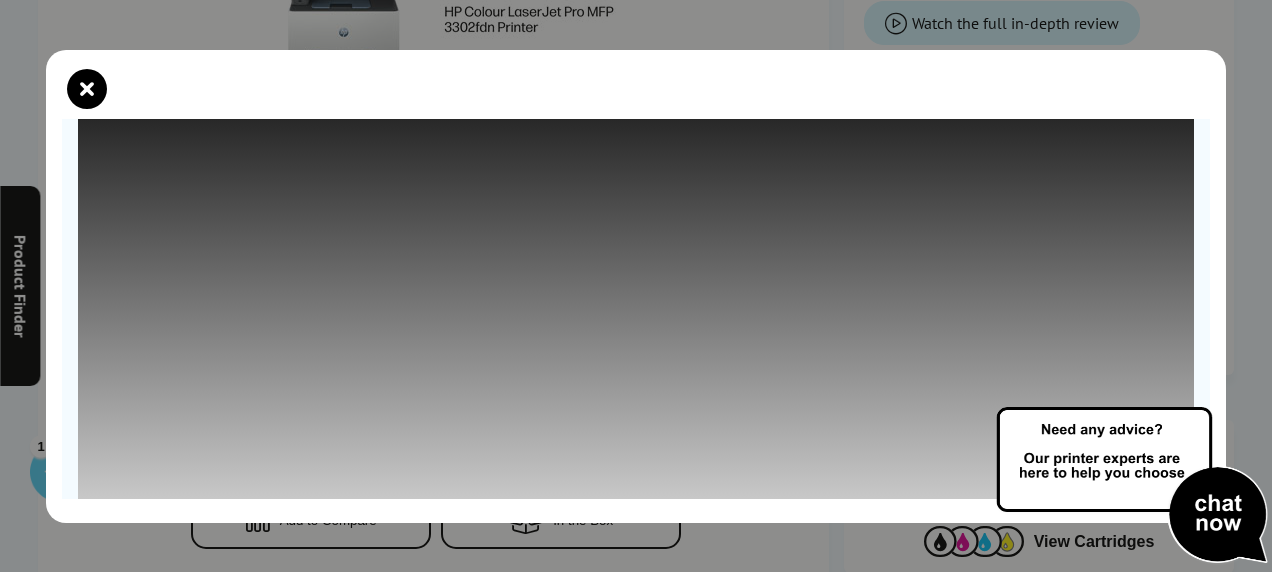 scroll, scrollTop: 237, scrollLeft: 0, axis: vertical 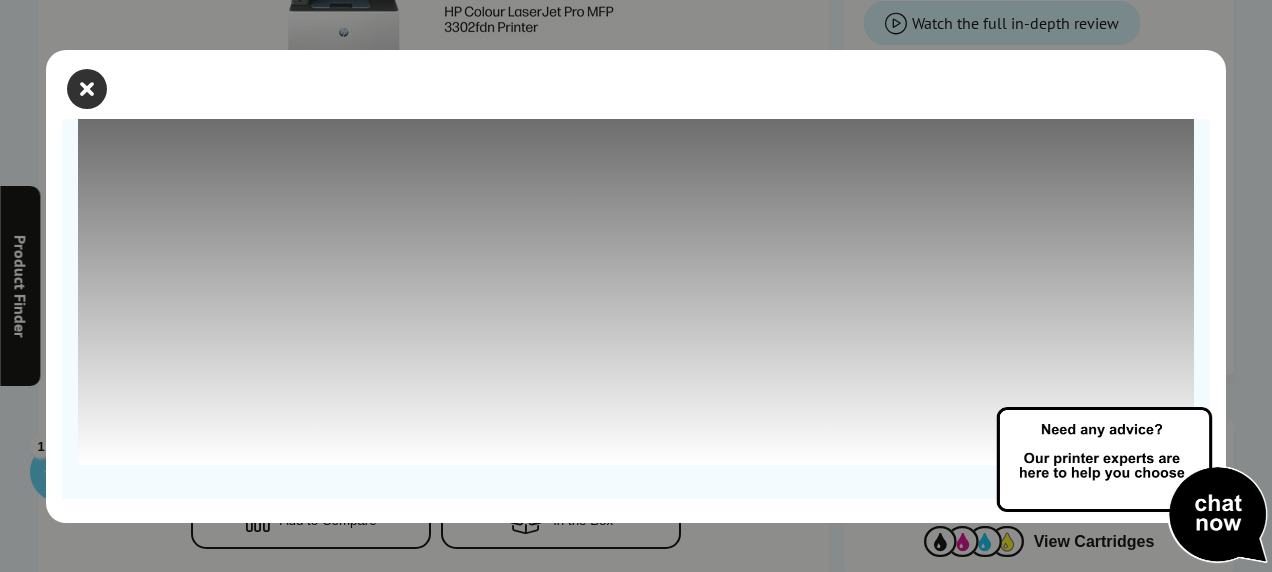 click at bounding box center [87, 89] 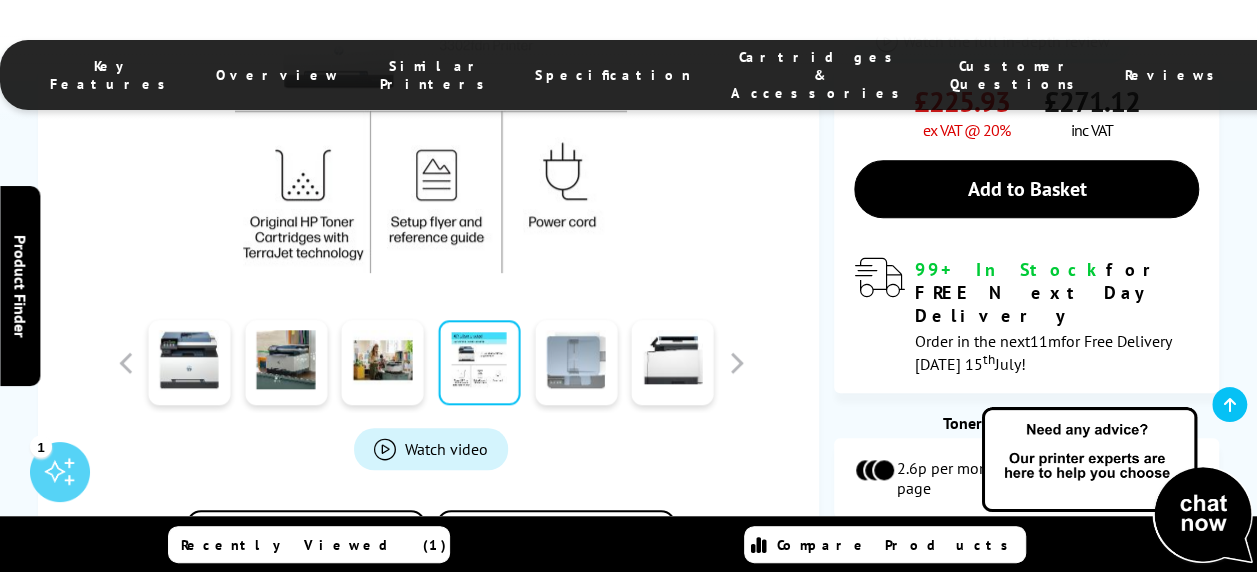 click at bounding box center (576, 362) 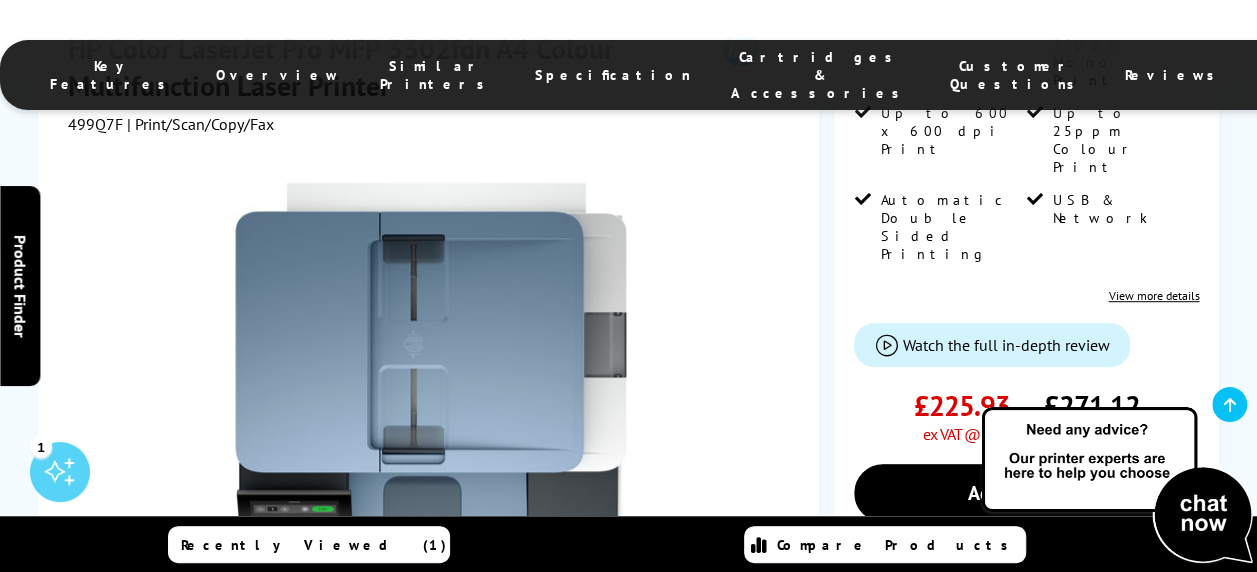 scroll, scrollTop: 490, scrollLeft: 0, axis: vertical 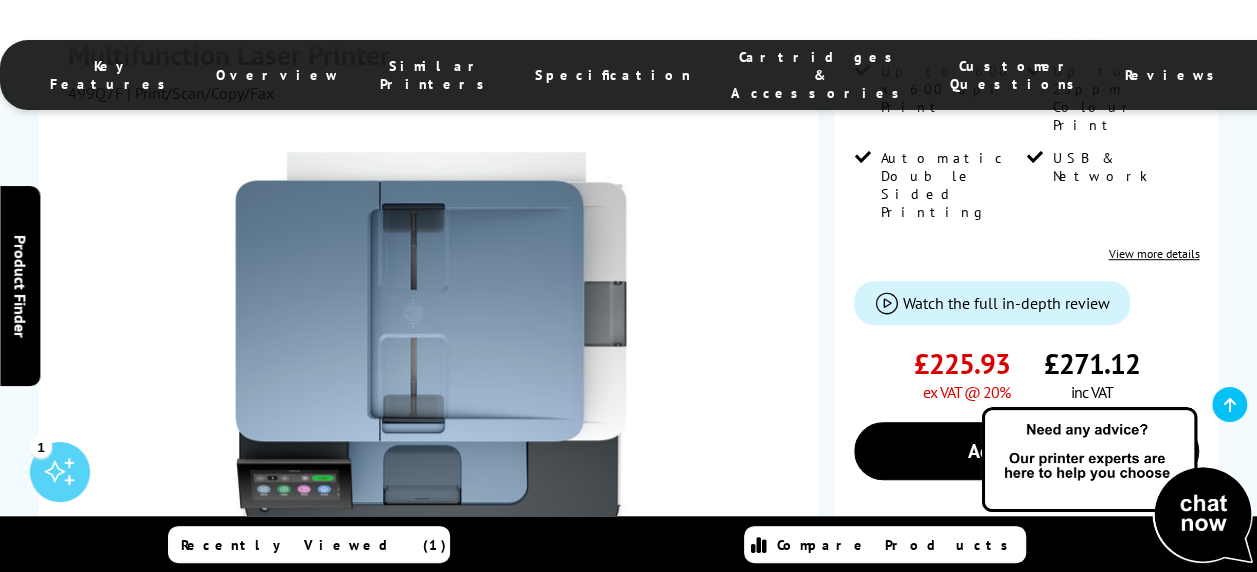 click at bounding box center [736, 624] 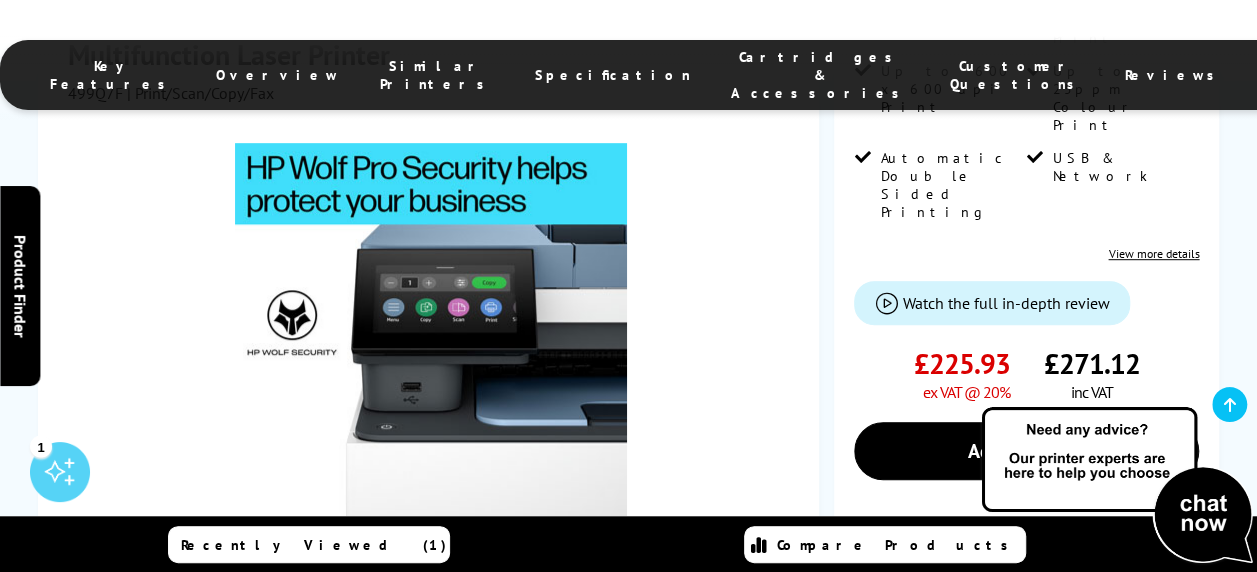 click at bounding box center (286, 624) 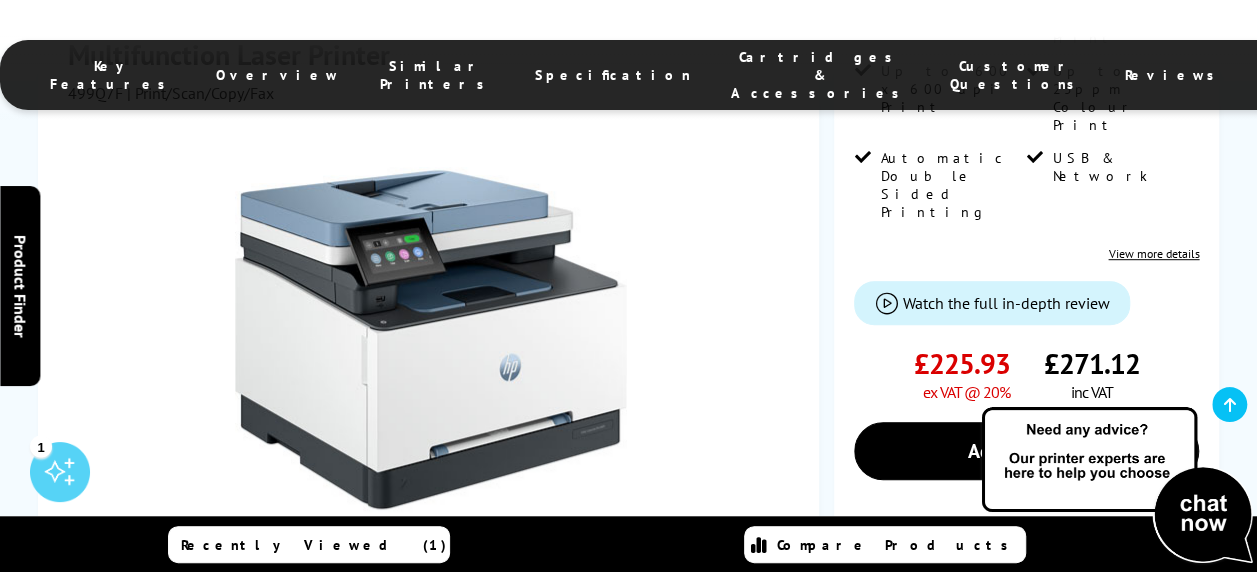 click at bounding box center [383, 624] 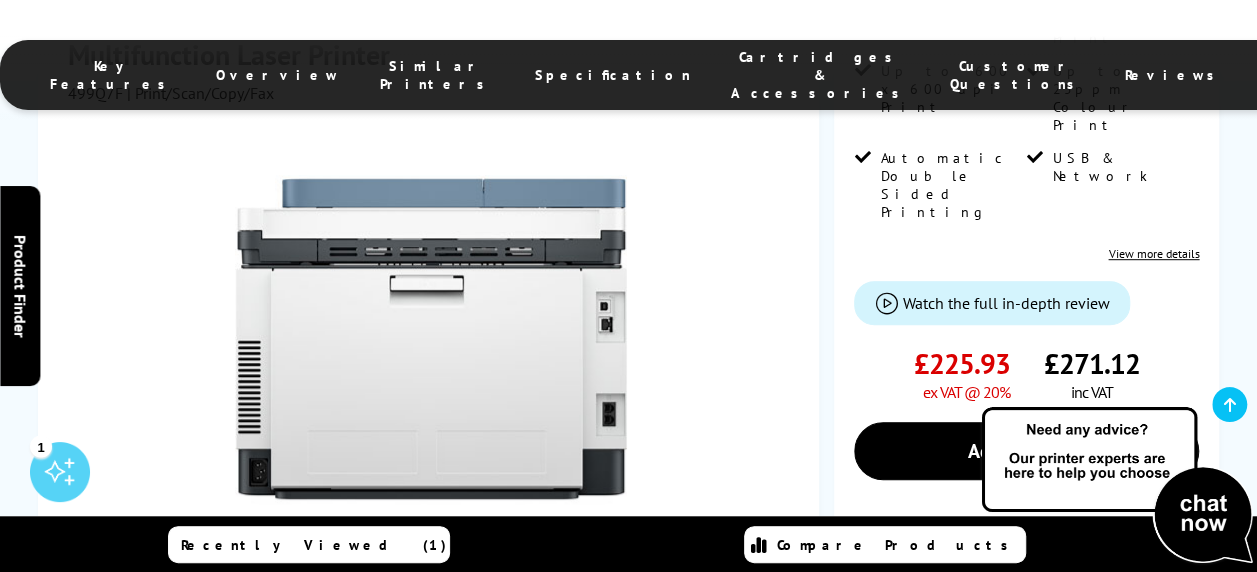 click at bounding box center (479, 624) 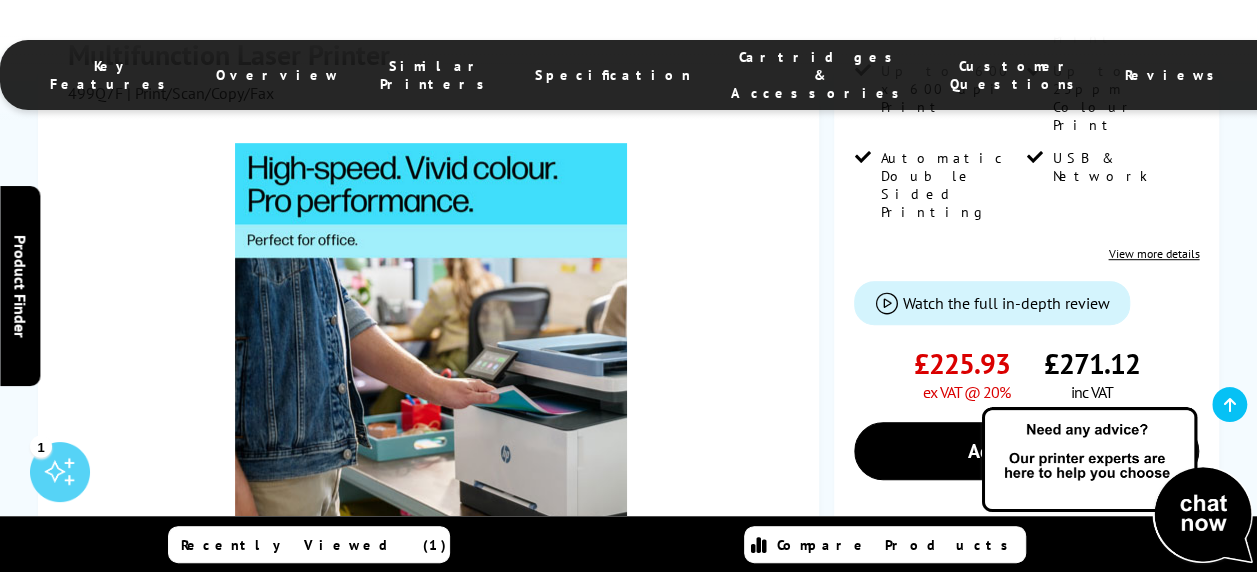 click at bounding box center (576, 624) 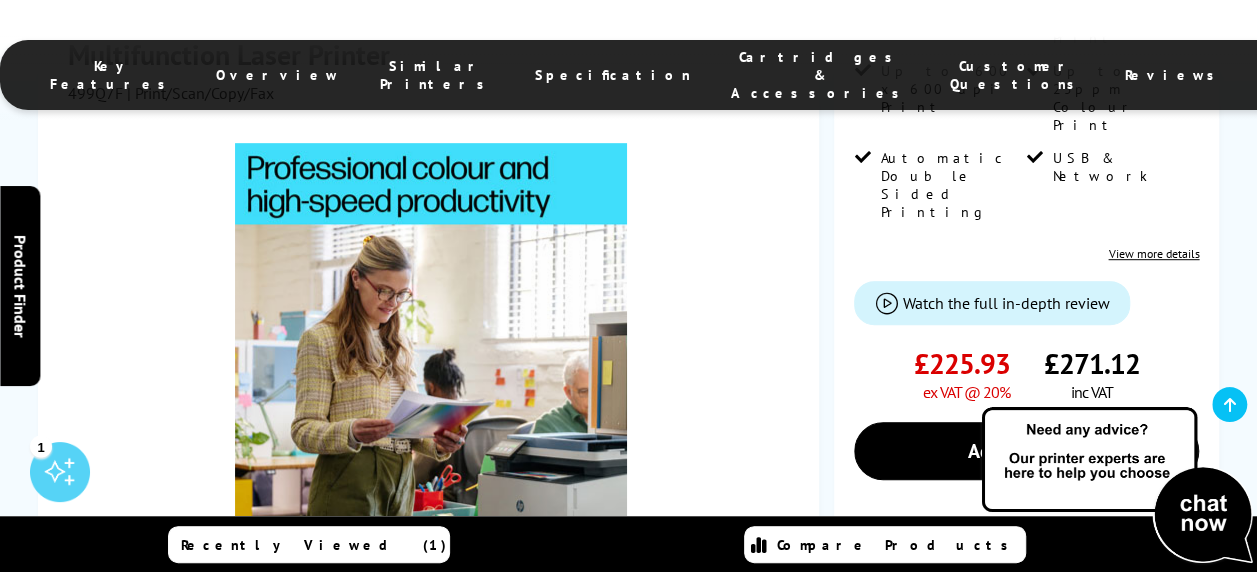 click at bounding box center (673, 624) 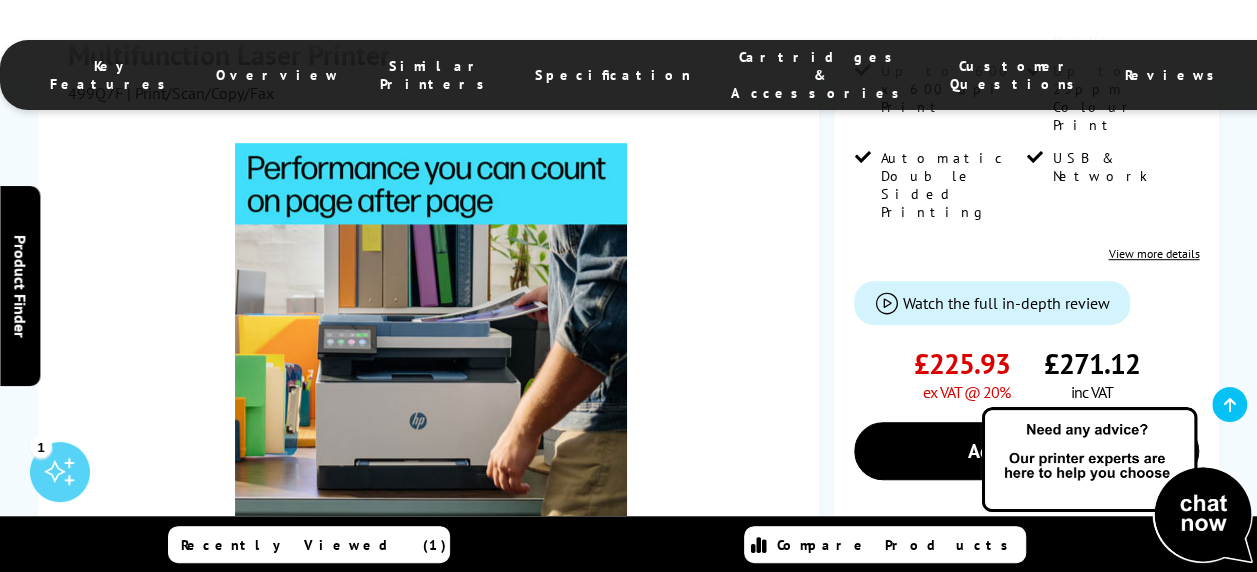 click at bounding box center (736, 624) 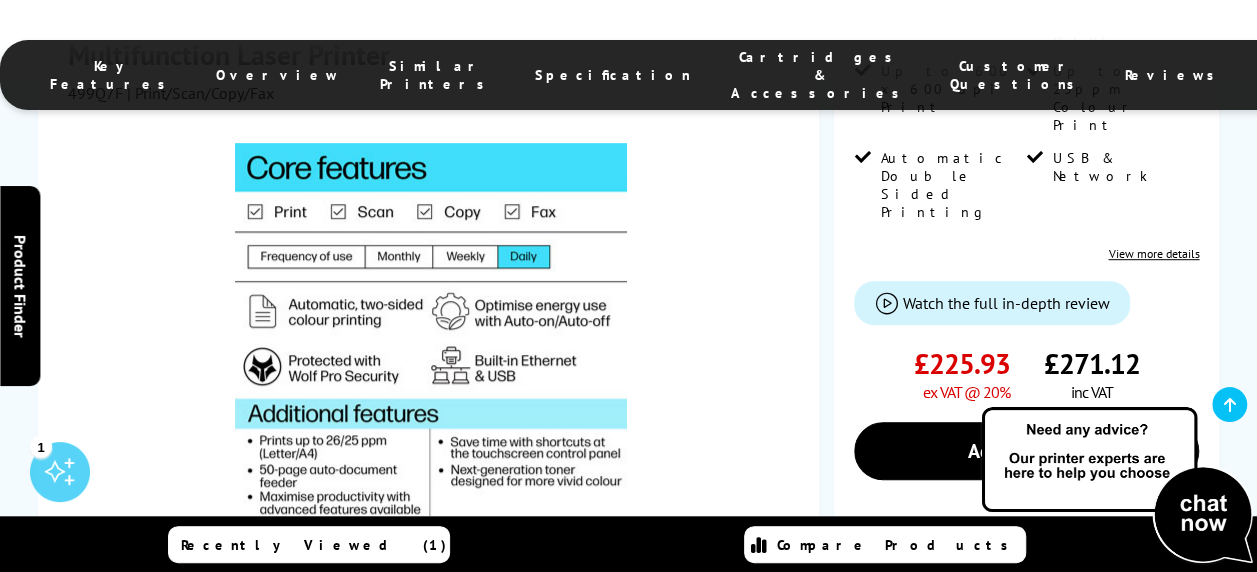click at bounding box center [736, 624] 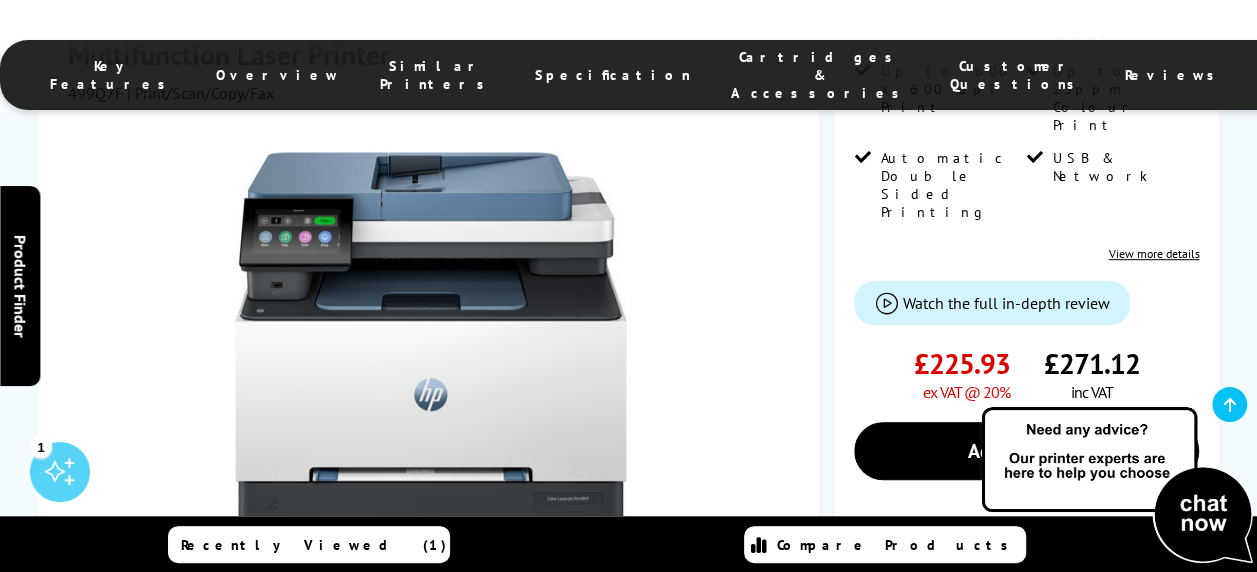 click at bounding box center (286, 624) 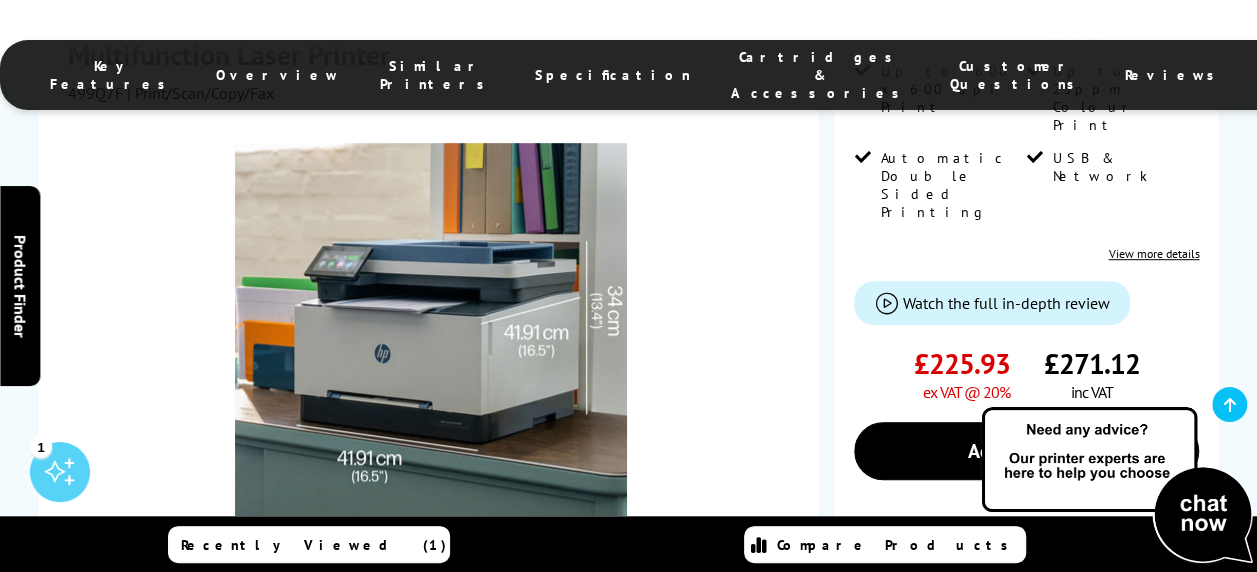 click at bounding box center [383, 624] 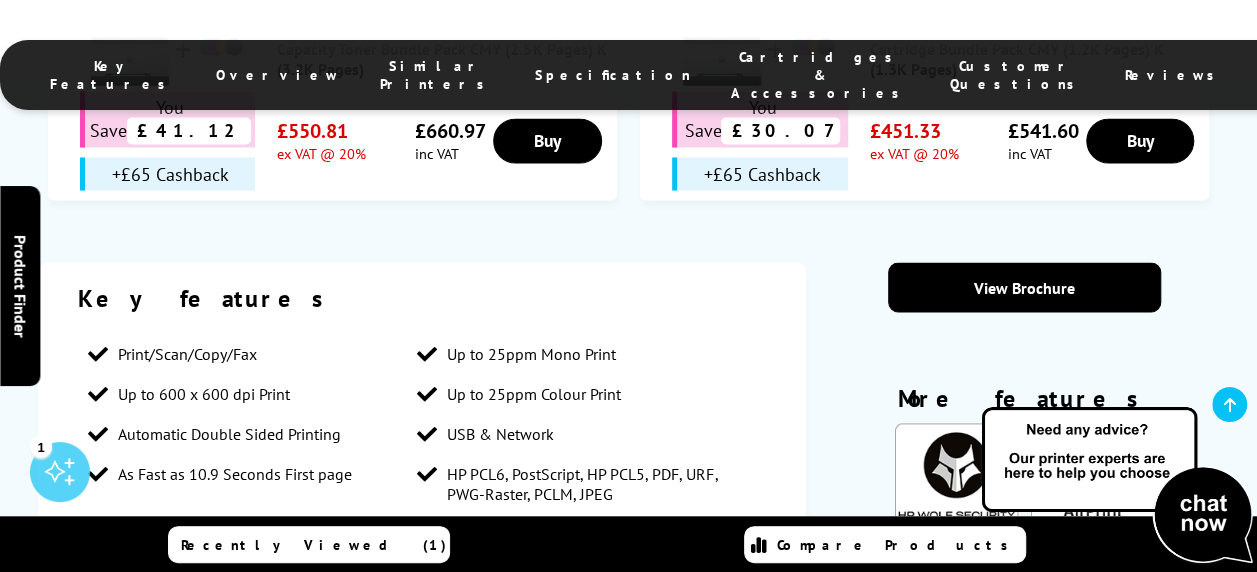 scroll, scrollTop: 1730, scrollLeft: 0, axis: vertical 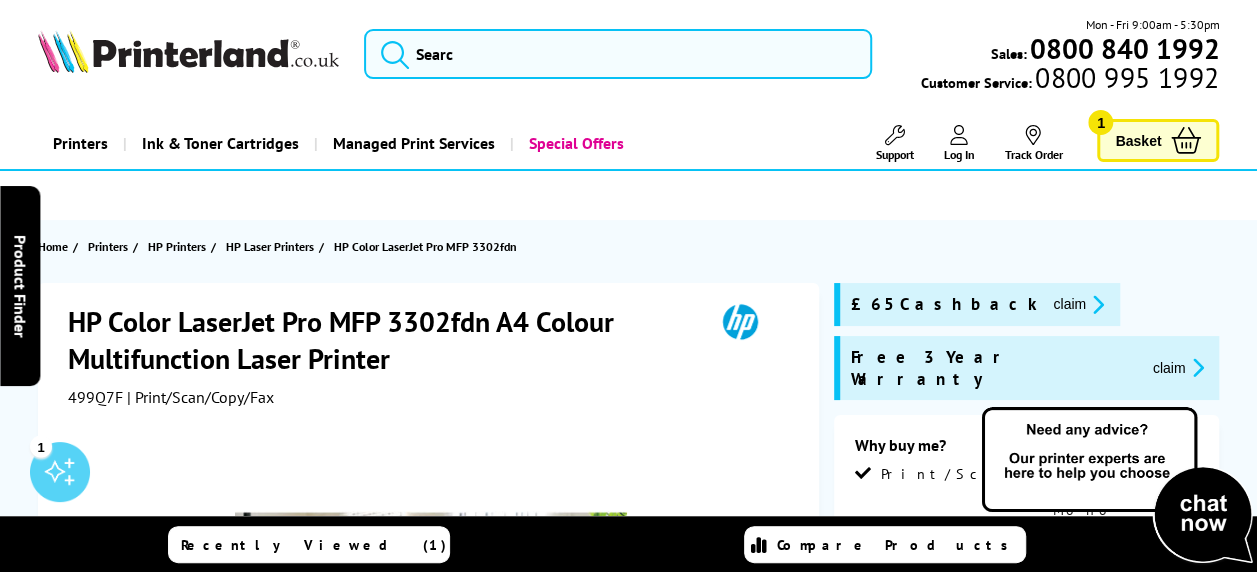 click on "Basket
1" at bounding box center [1158, 140] 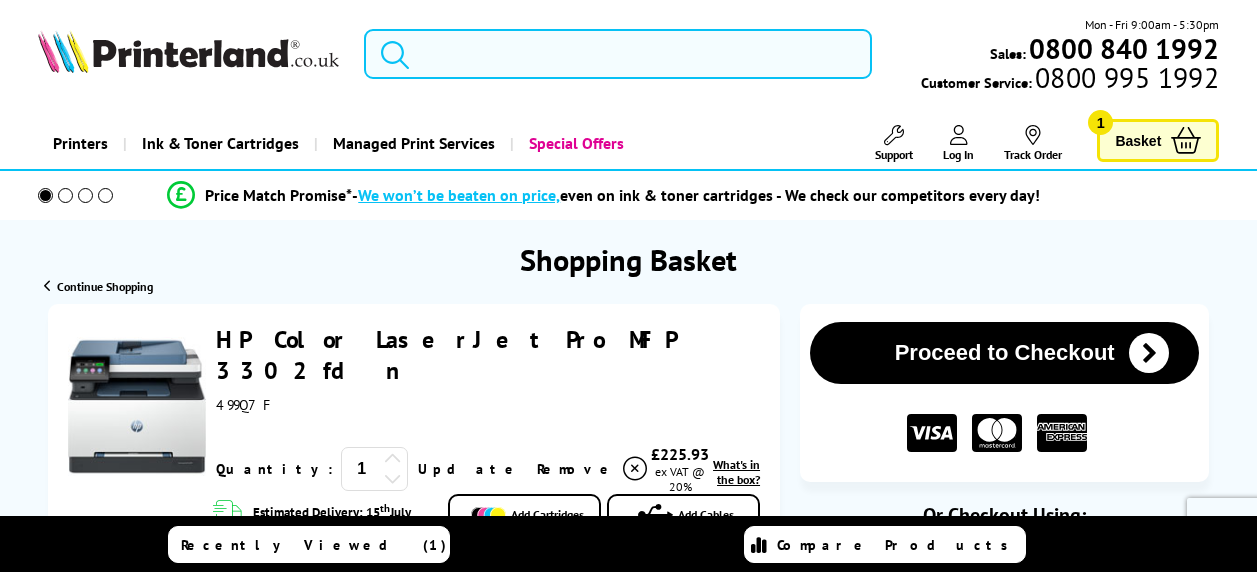 scroll, scrollTop: 0, scrollLeft: 0, axis: both 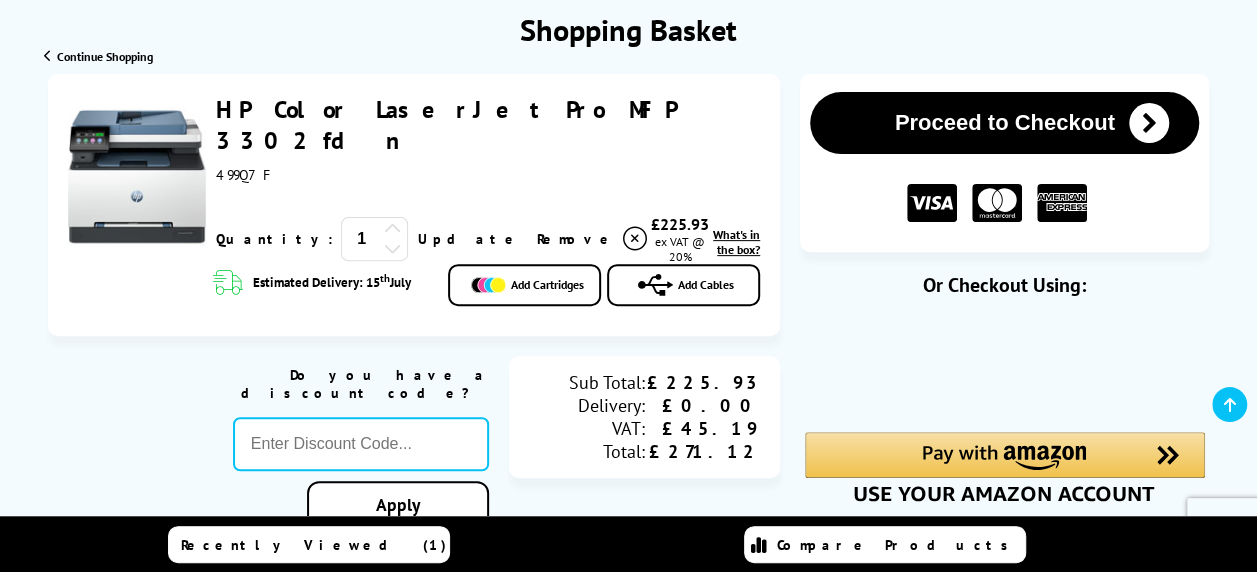 click on "Add Cables" at bounding box center [706, 284] 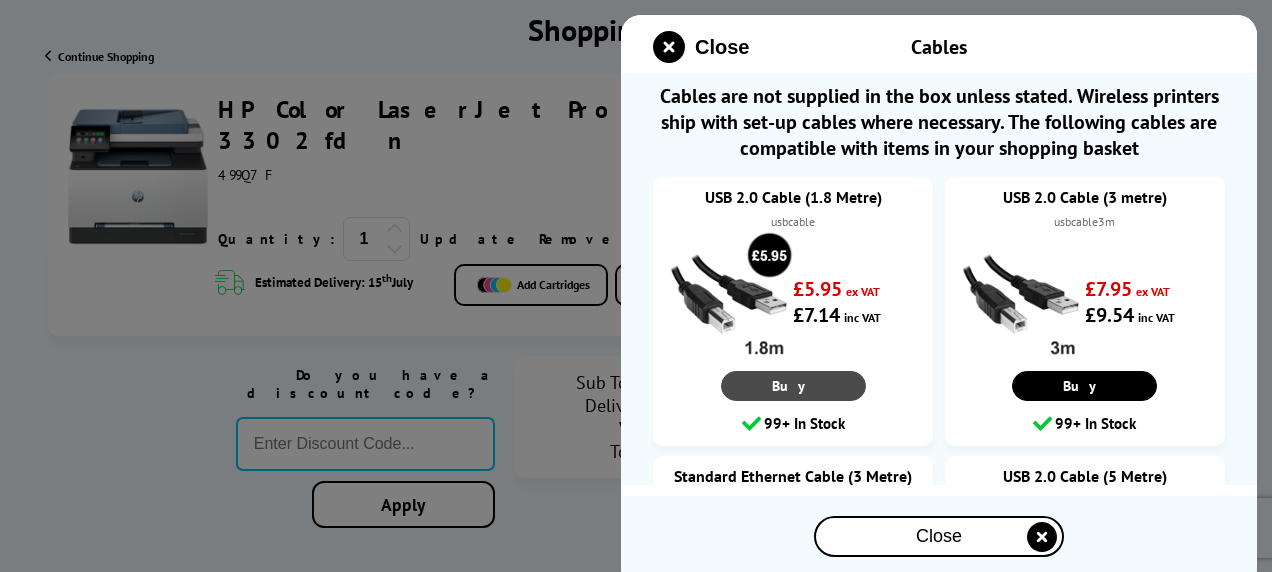 click on "Buy" at bounding box center (793, 386) 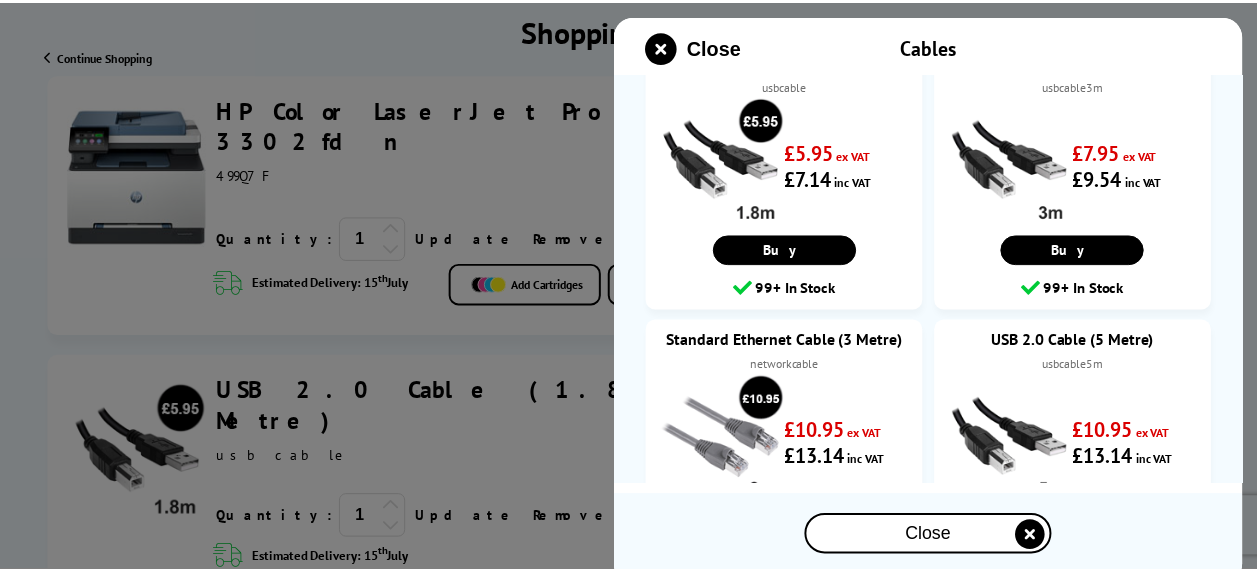scroll, scrollTop: 230, scrollLeft: 0, axis: vertical 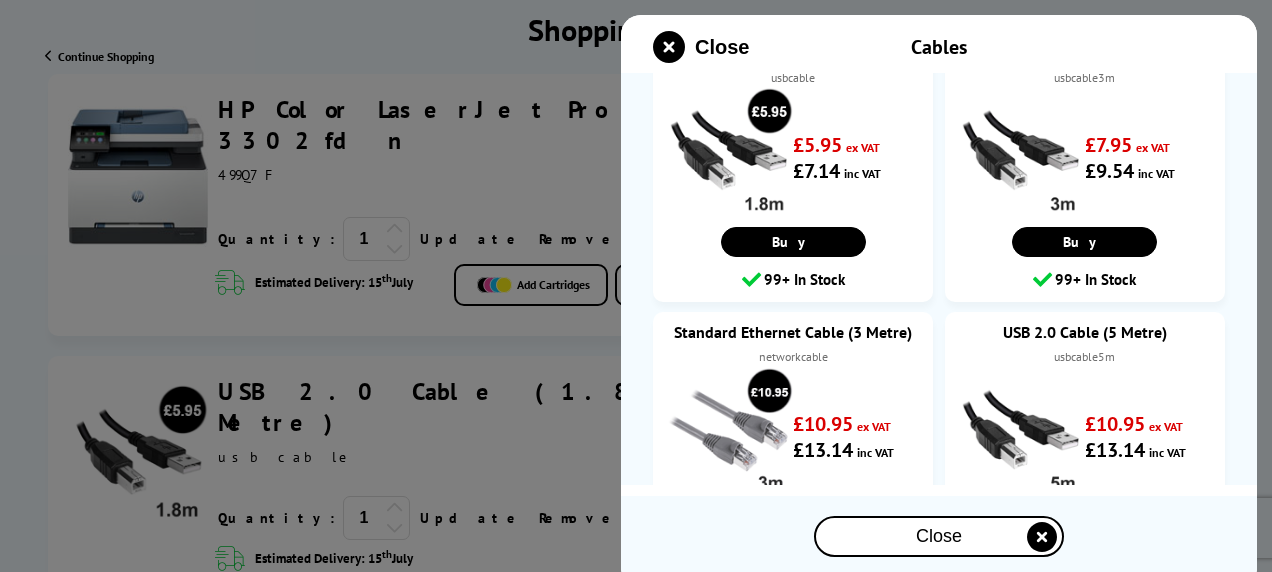click at bounding box center (1042, 537) 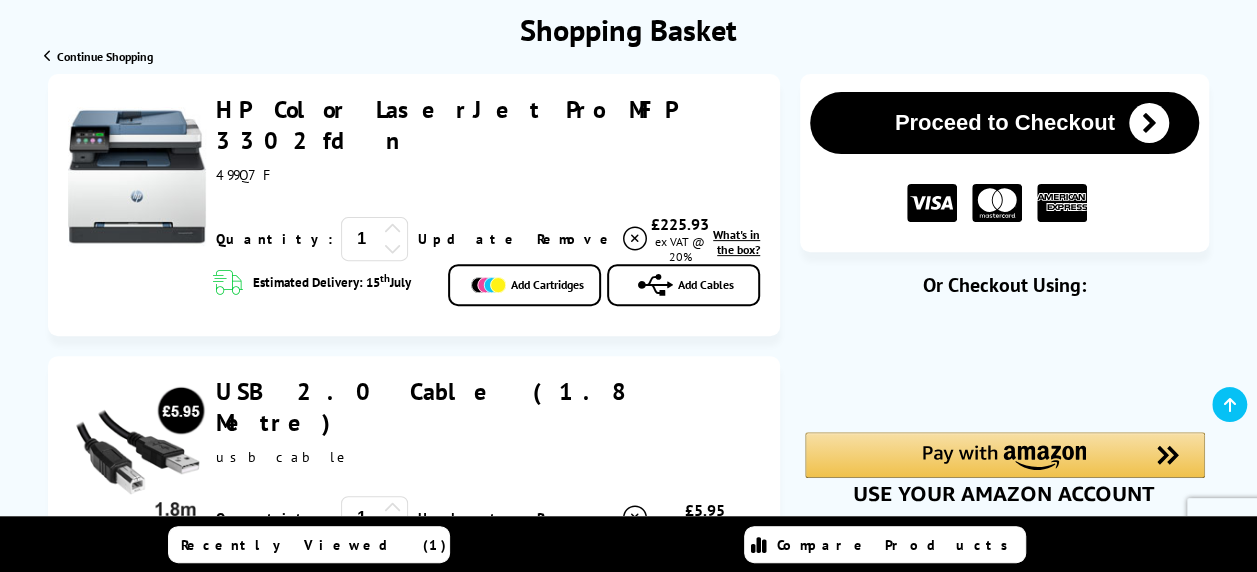 scroll, scrollTop: 0, scrollLeft: 0, axis: both 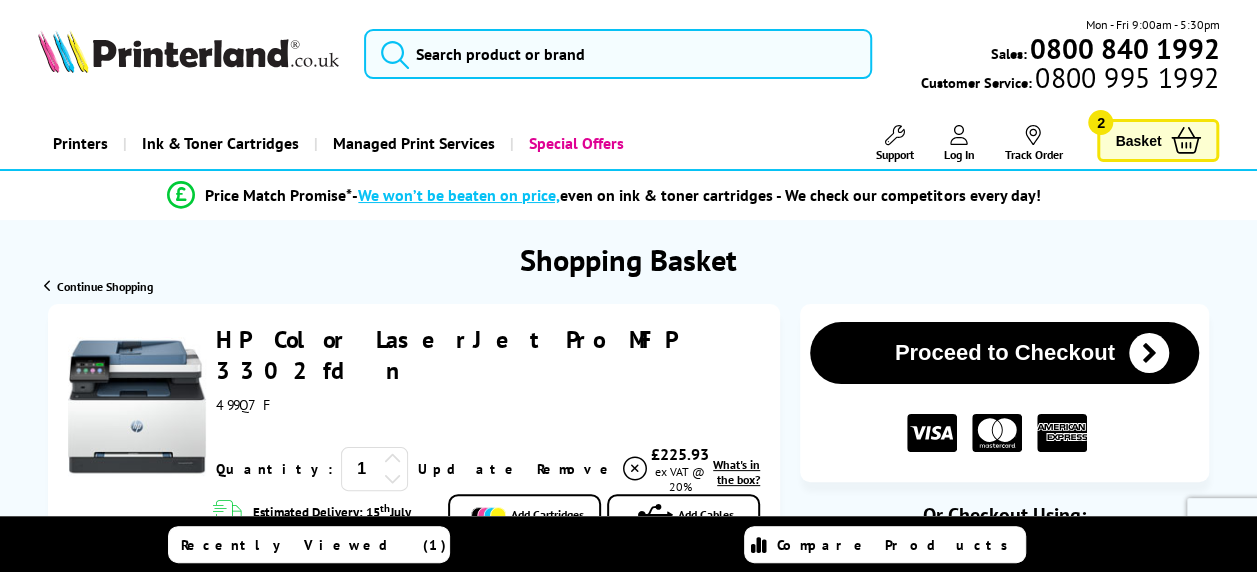 click on "Shopping Basket
Continue Shopping
Proceed to Checkout
Shopping Basket
ex VAT @ 20% 1 Update Close th" at bounding box center (628, 1218) 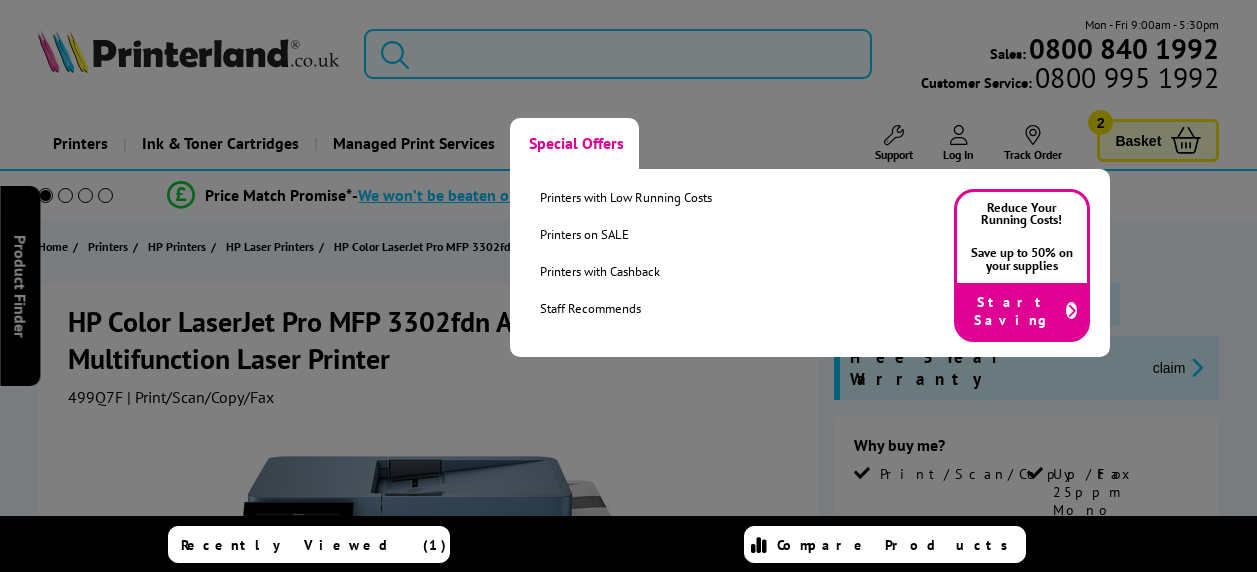 scroll, scrollTop: 0, scrollLeft: 0, axis: both 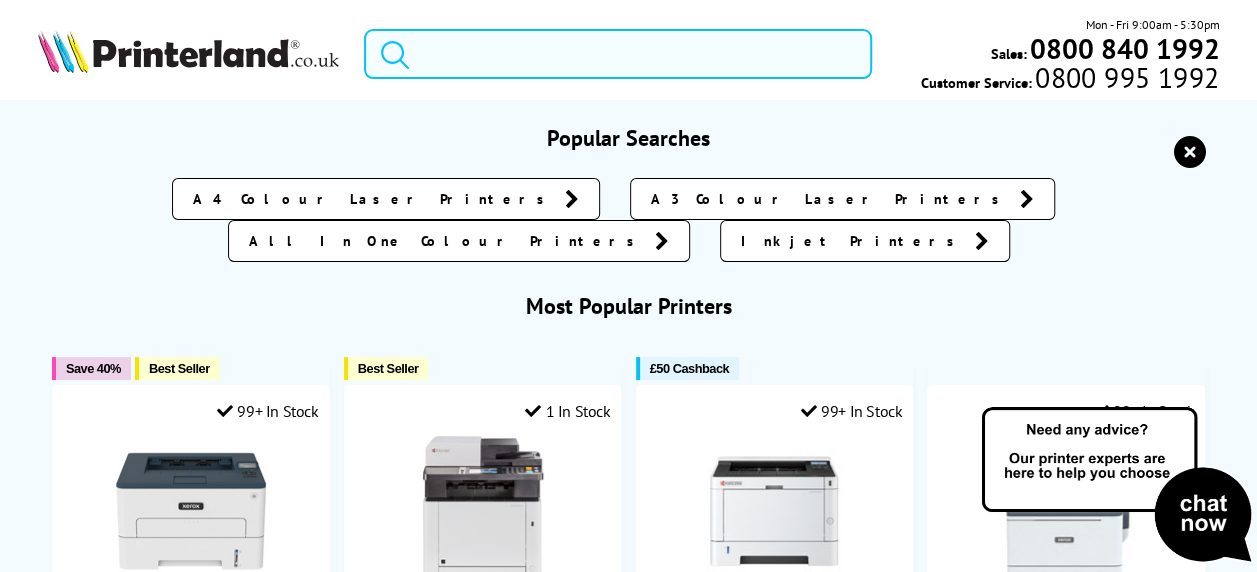 click at bounding box center (618, 54) 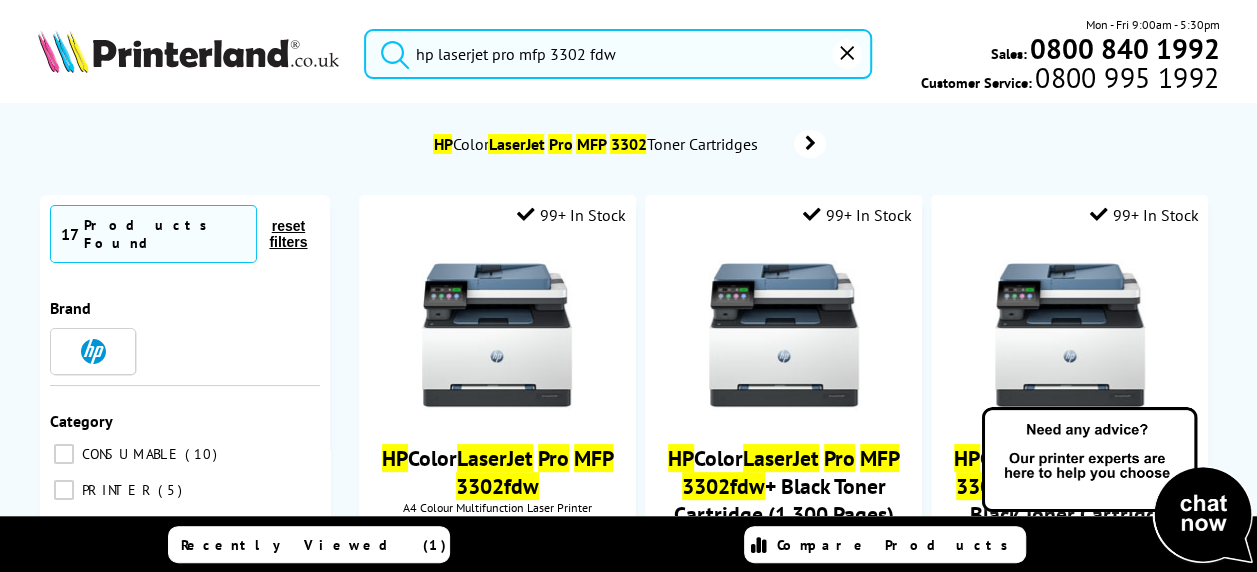 type on "hp laserjet pro mfp 3302 fdw" 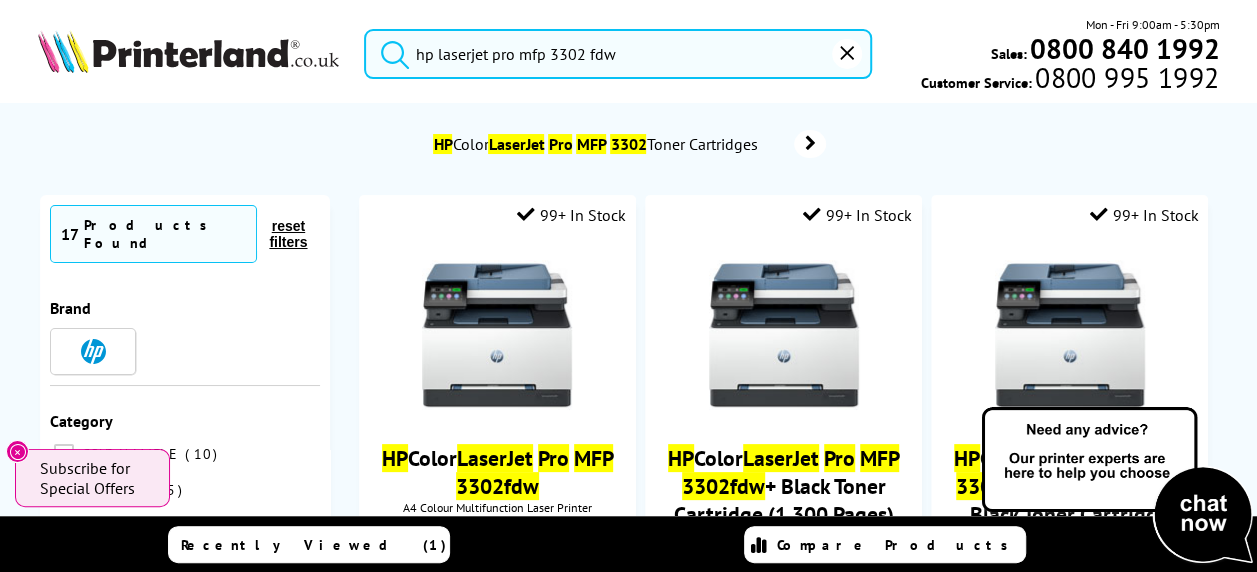 click on "hp laserjet pro mfp 3302 fdw" at bounding box center (618, 54) 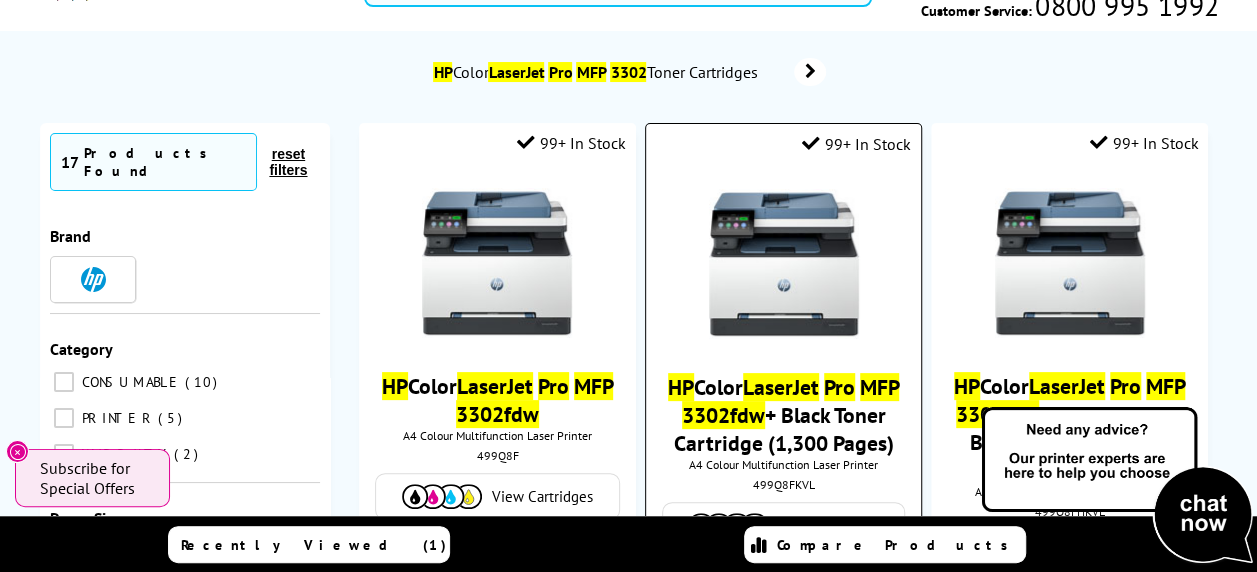 scroll, scrollTop: 54, scrollLeft: 0, axis: vertical 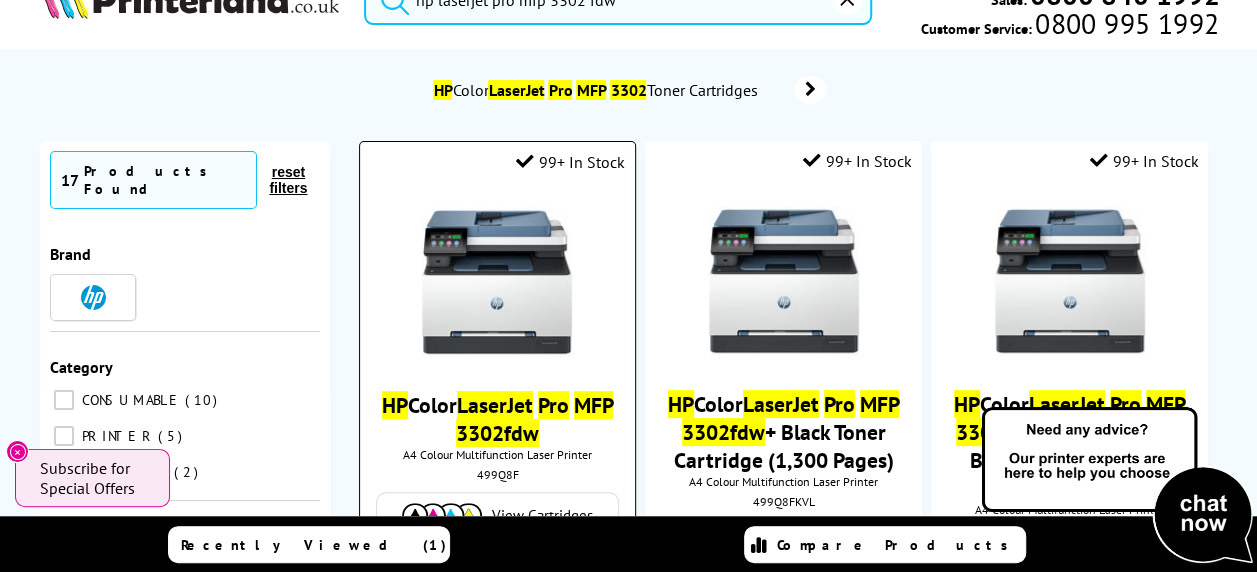 click at bounding box center (497, 282) 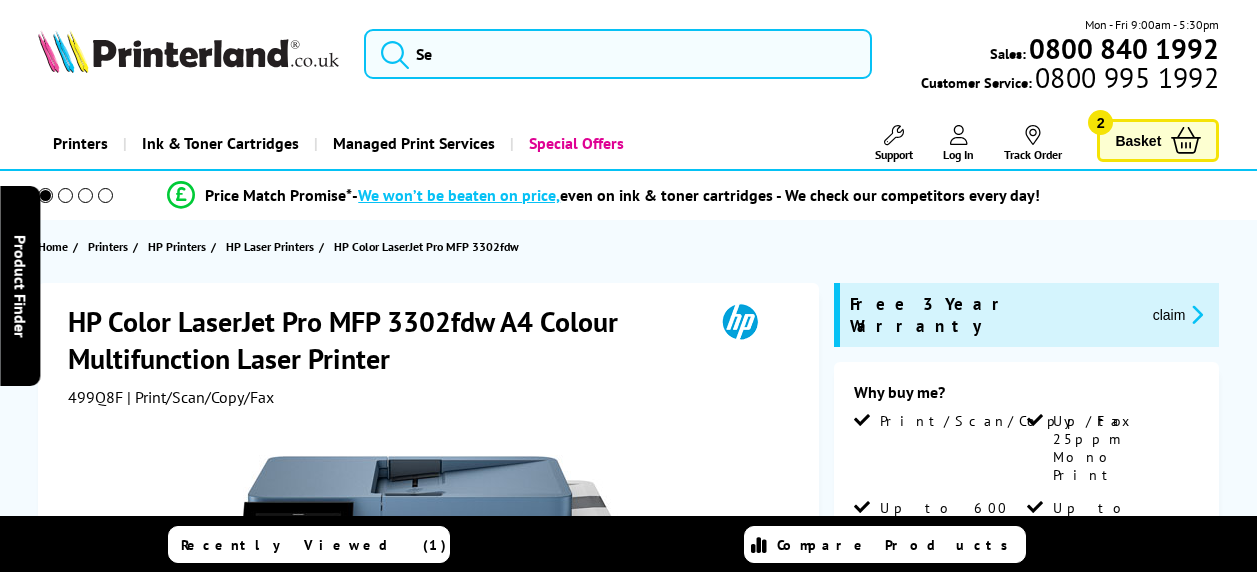 scroll, scrollTop: 0, scrollLeft: 0, axis: both 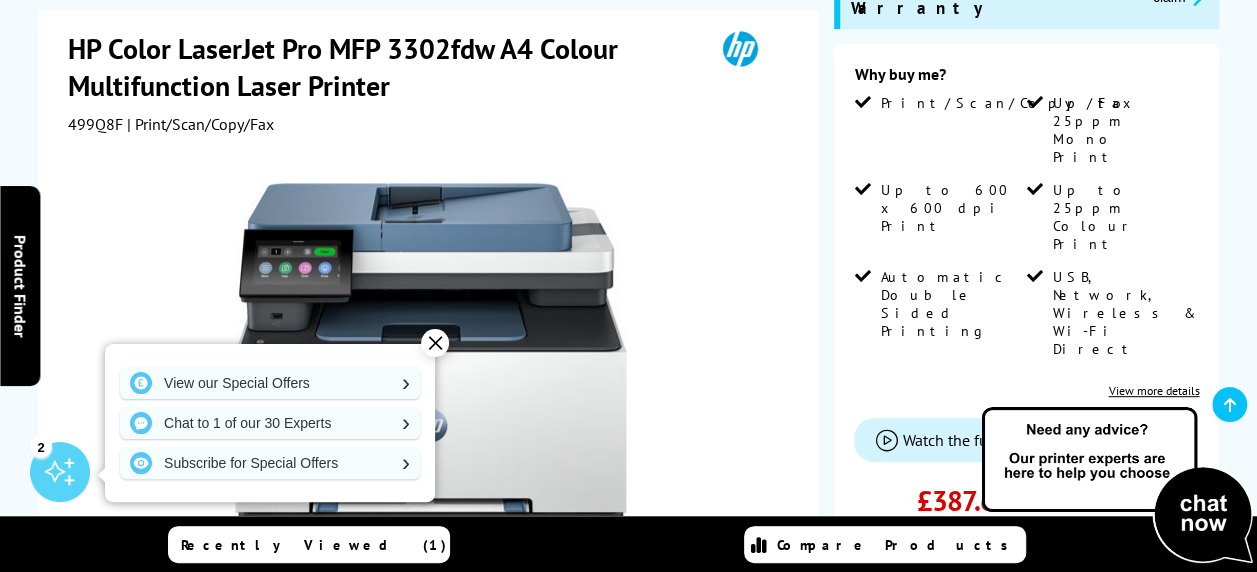 click on "✕" at bounding box center (435, 343) 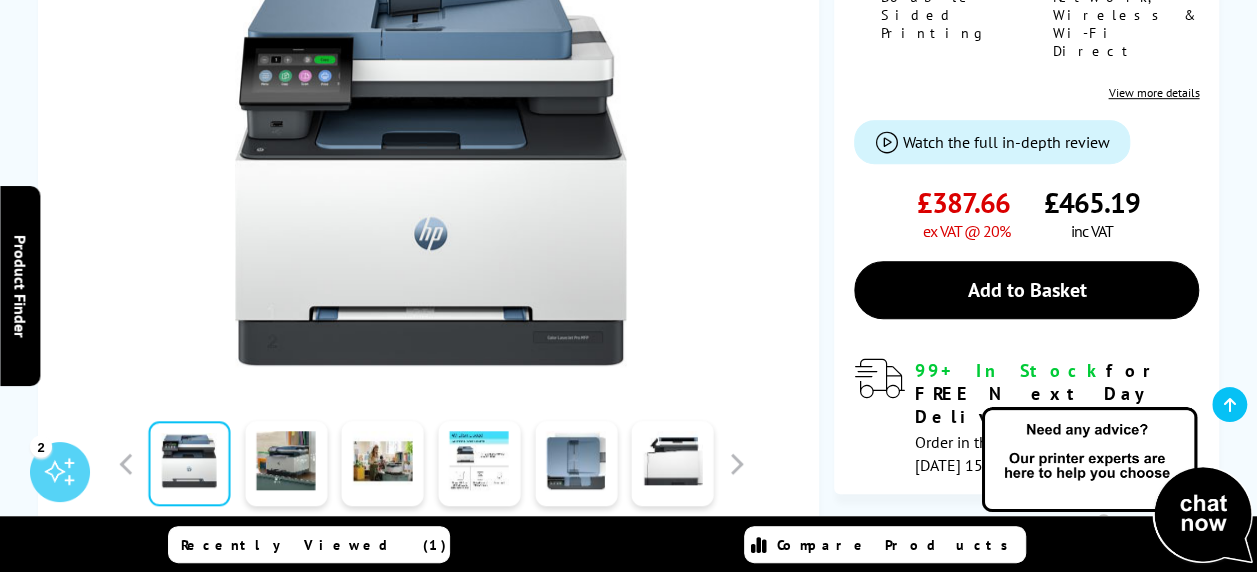 scroll, scrollTop: 606, scrollLeft: 0, axis: vertical 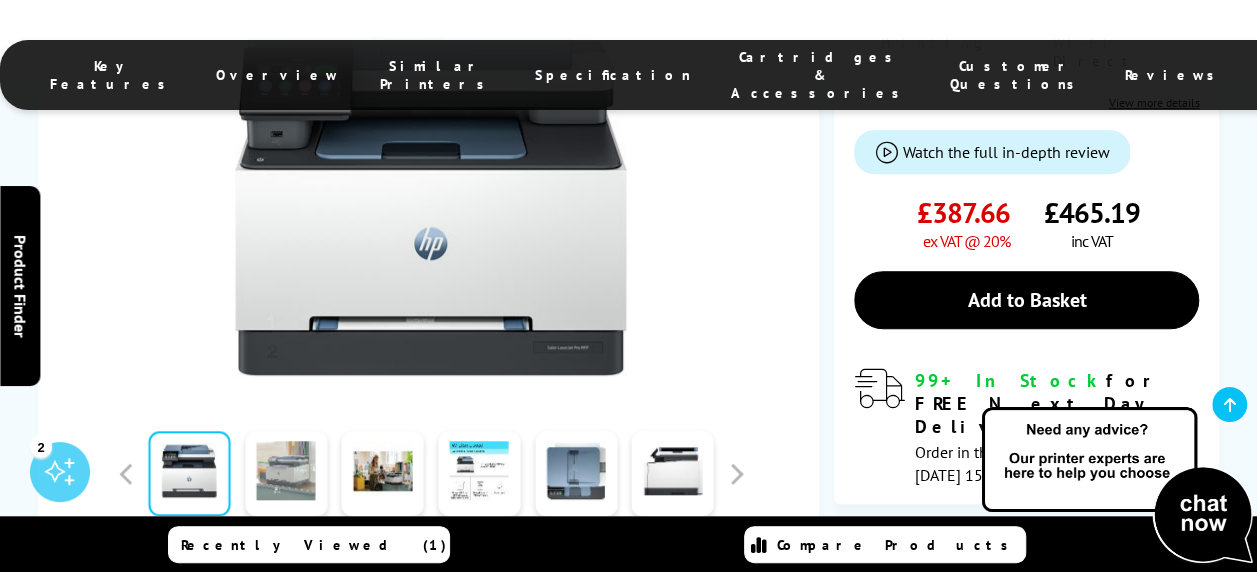 click at bounding box center [286, 473] 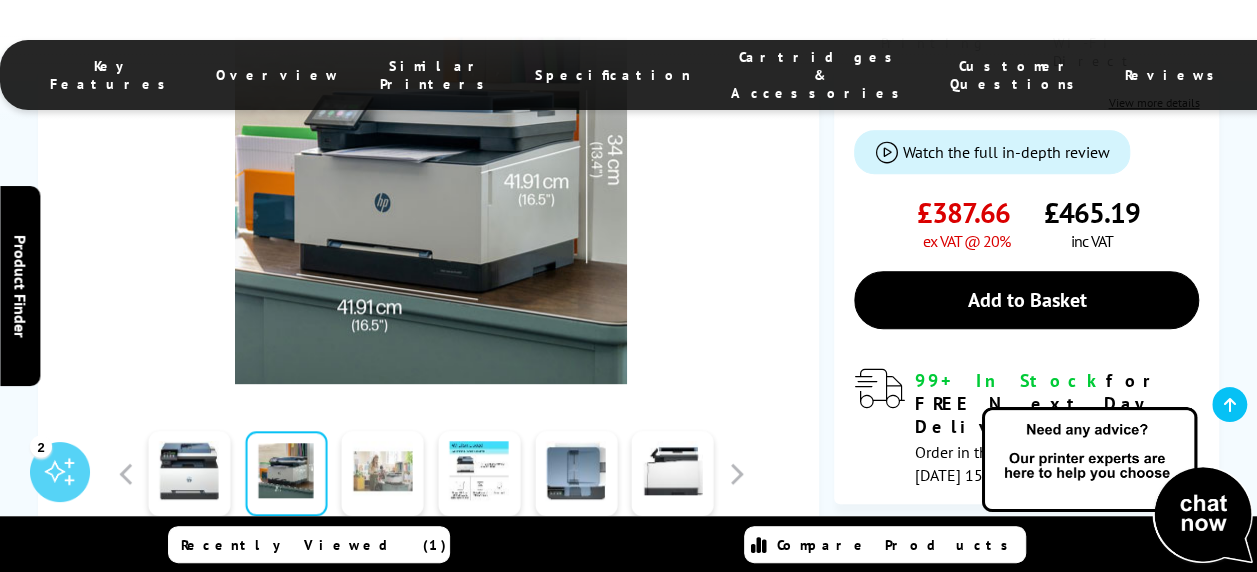 click at bounding box center (383, 473) 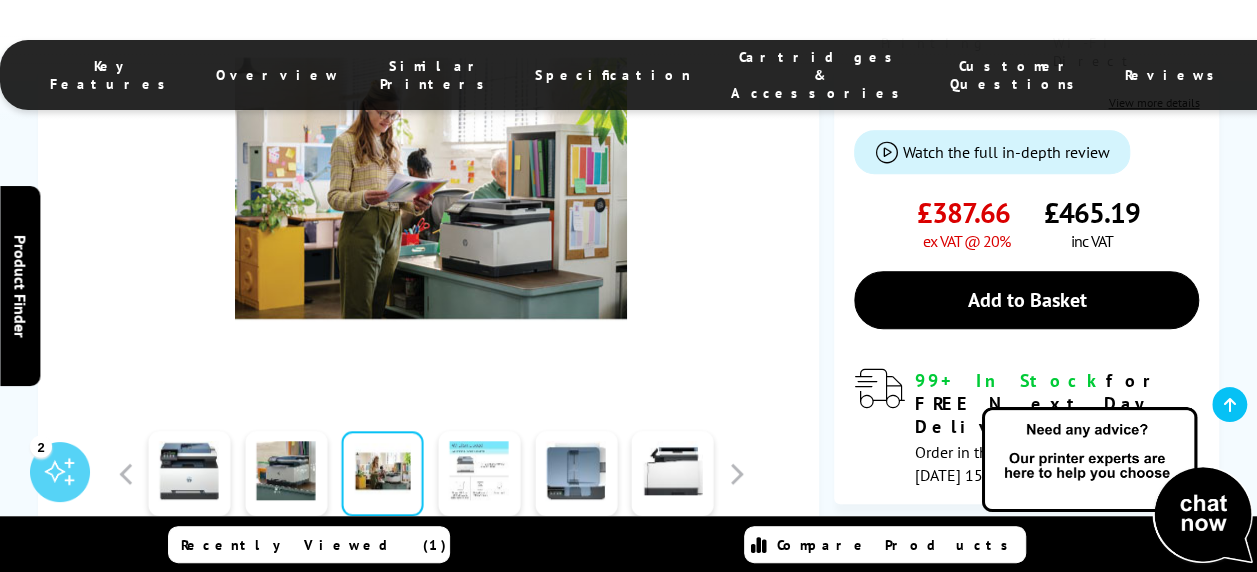 click at bounding box center [479, 473] 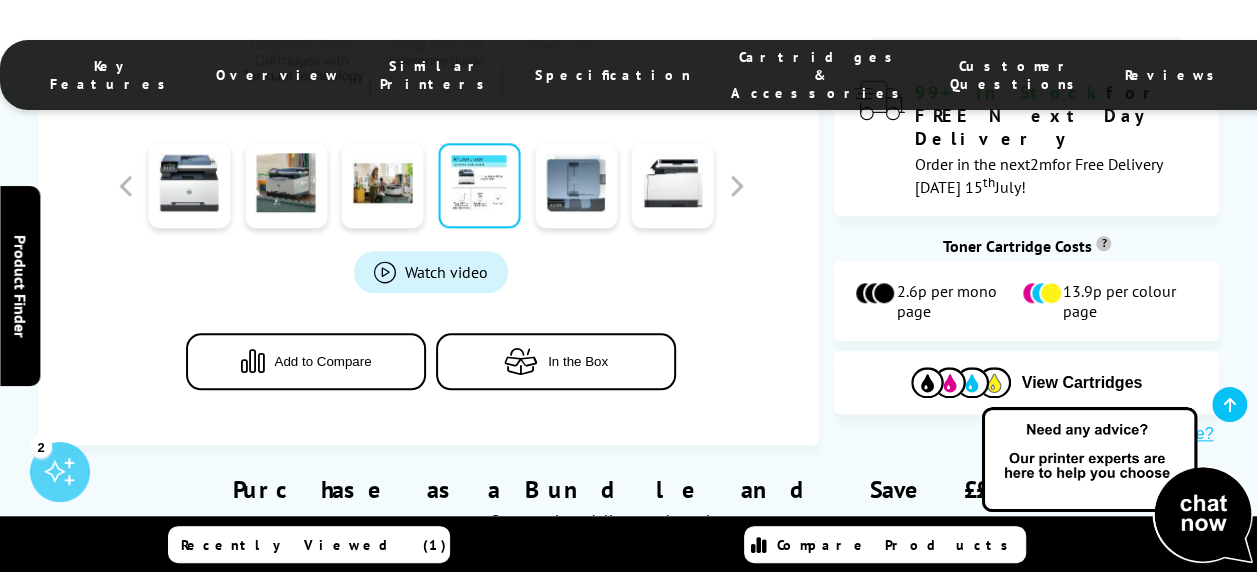 scroll, scrollTop: 886, scrollLeft: 0, axis: vertical 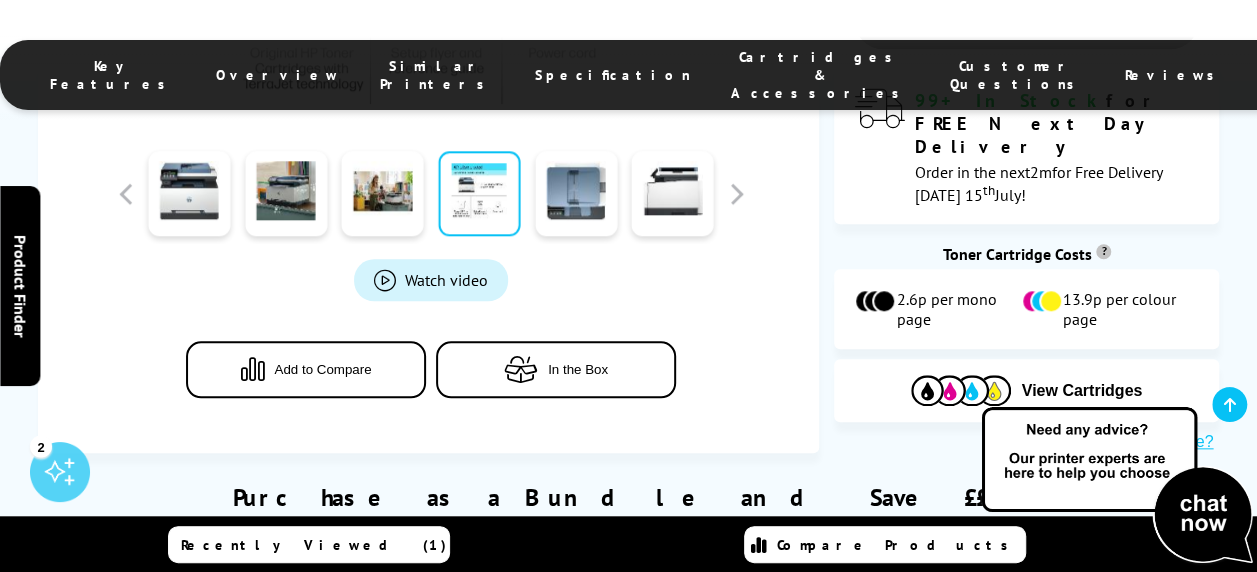 click on "In the Box" at bounding box center (556, 368) 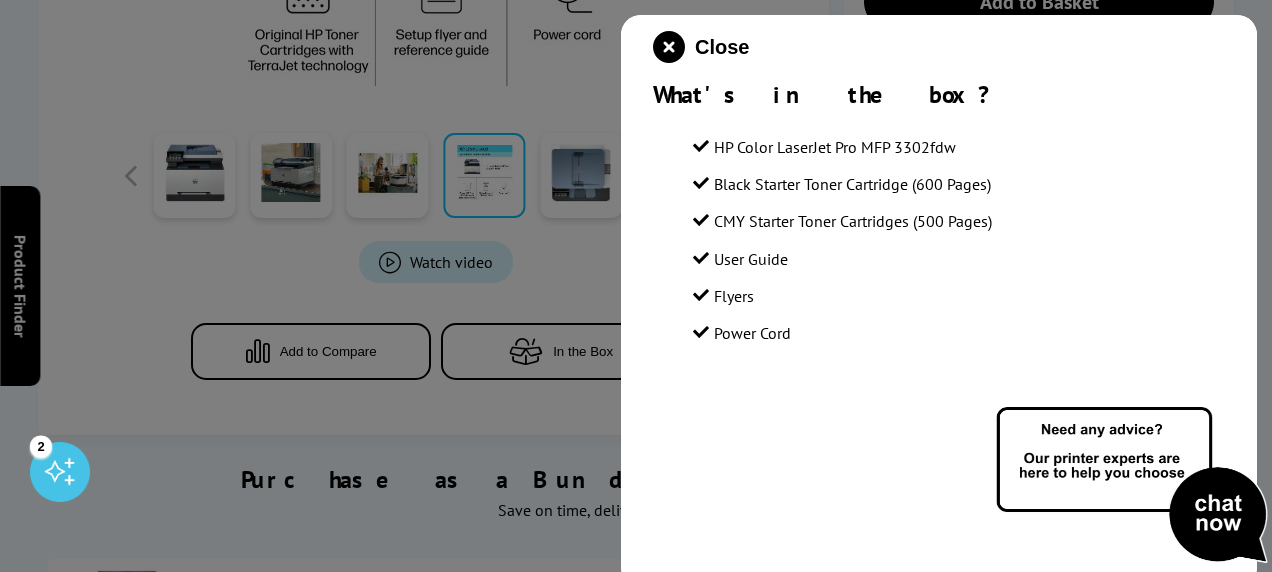 click on "Flyers" at bounding box center [959, 296] 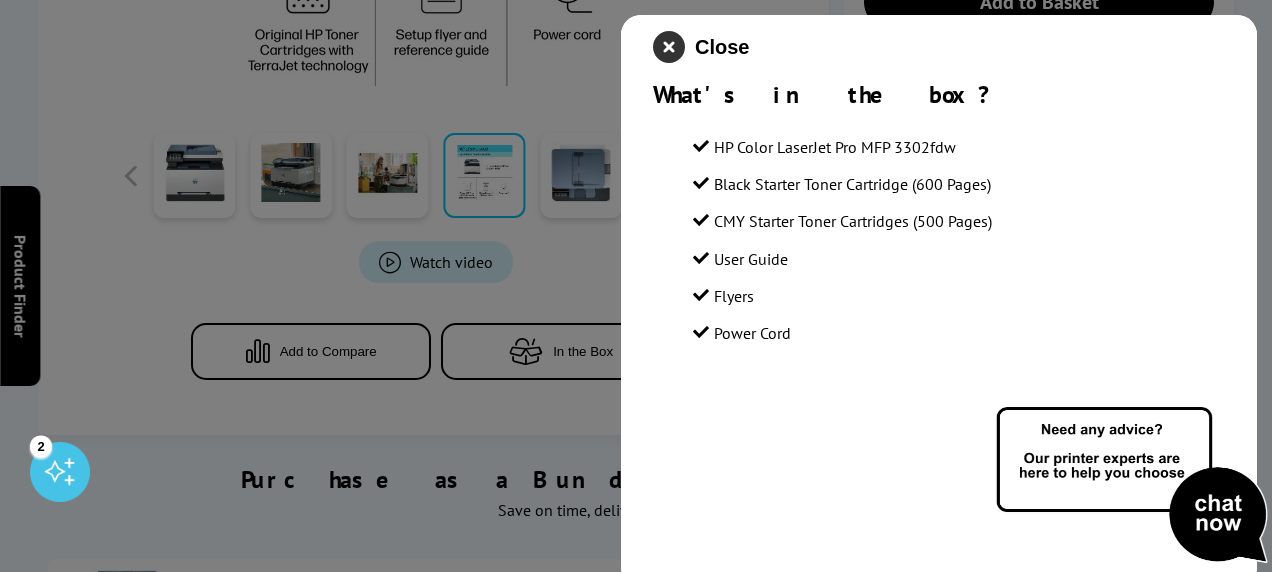 click at bounding box center (669, 47) 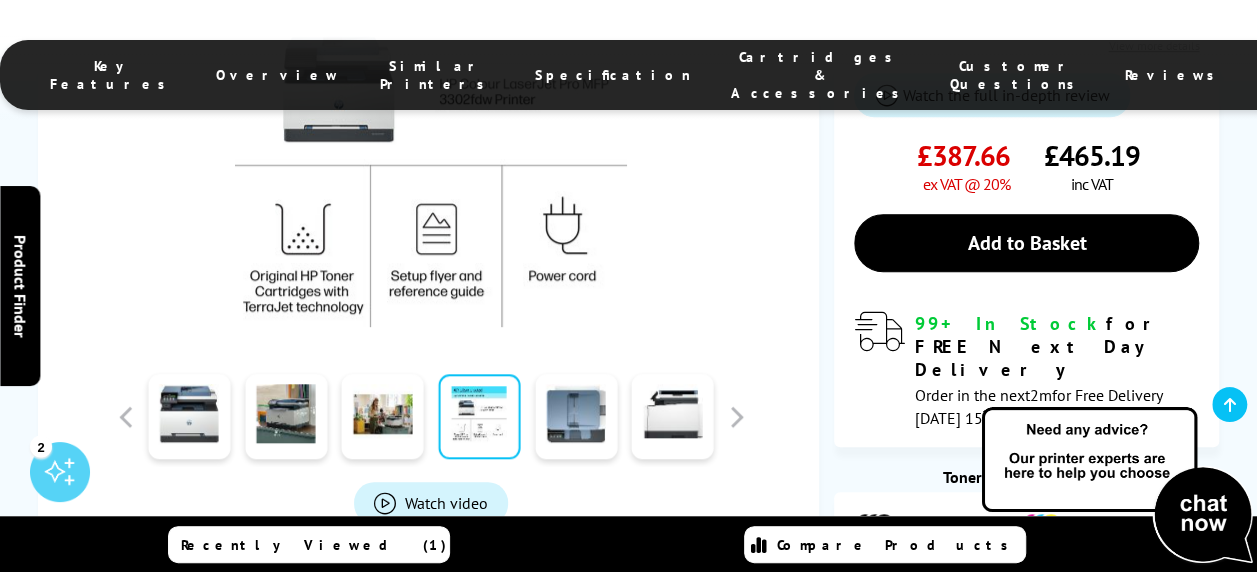 scroll, scrollTop: 645, scrollLeft: 0, axis: vertical 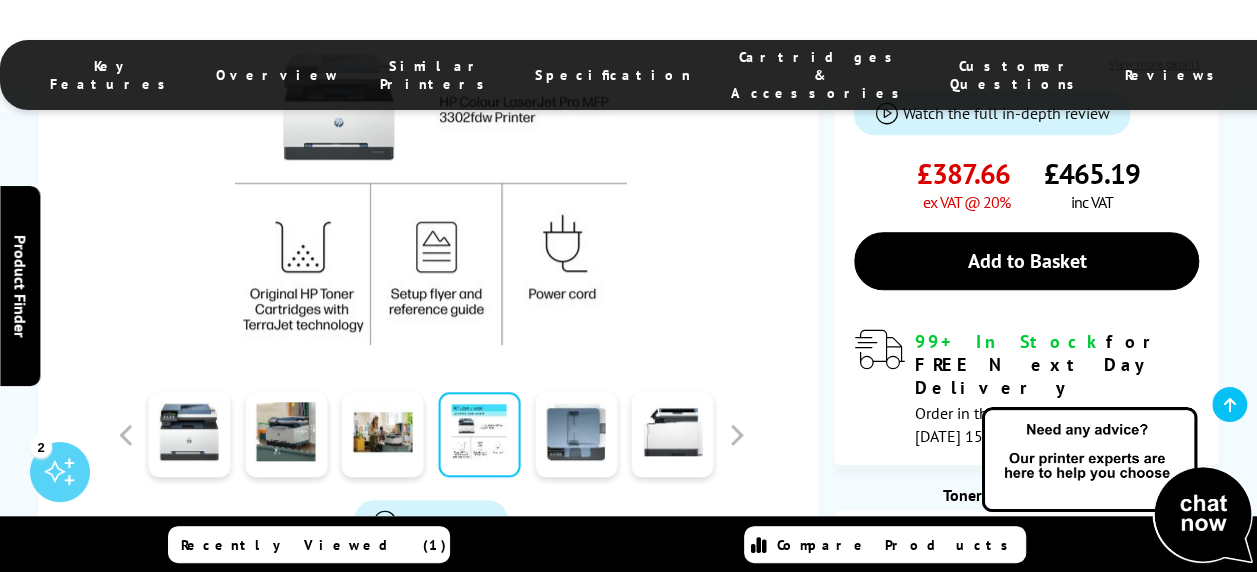 click on "HP Color LaserJet Pro MFP 3302fdw A4 Colour Multifunction Laser Printer
499Q8F
| Print/Scan/Copy/Fax
Watch video
Add to Compare" at bounding box center [628, 166] 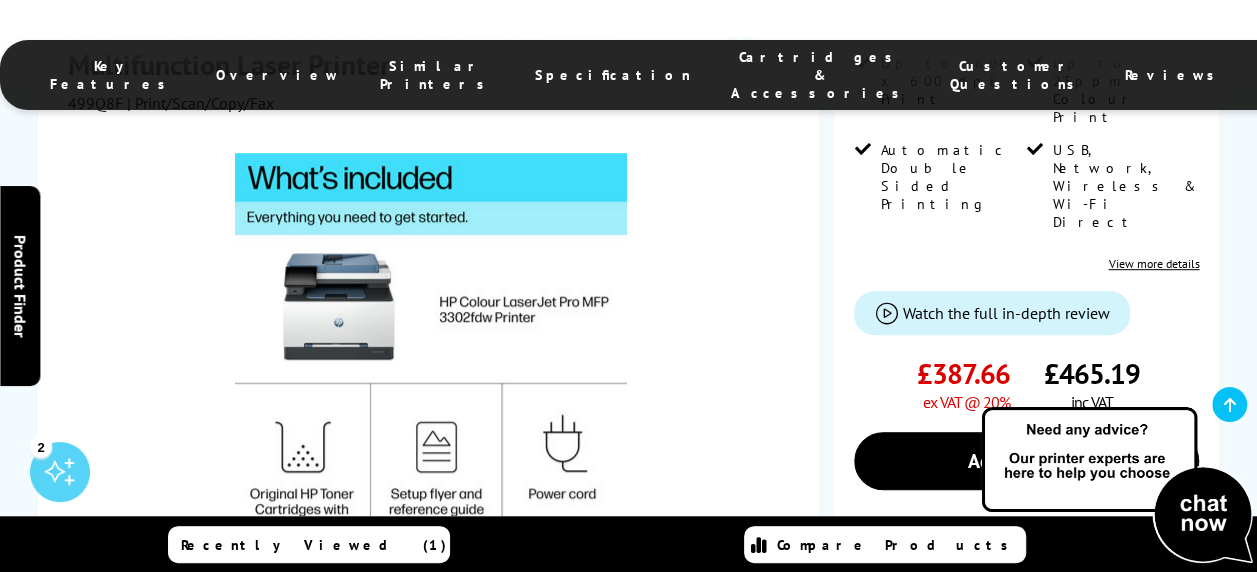 scroll, scrollTop: 466, scrollLeft: 0, axis: vertical 